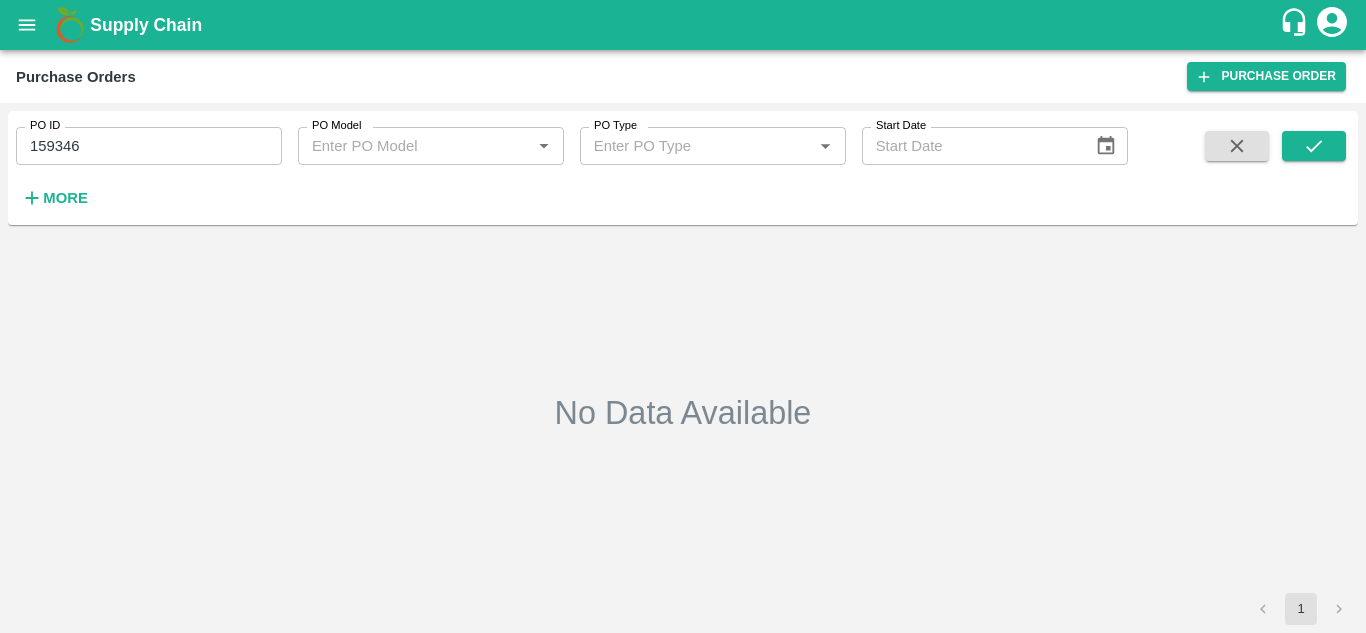 scroll, scrollTop: 0, scrollLeft: 0, axis: both 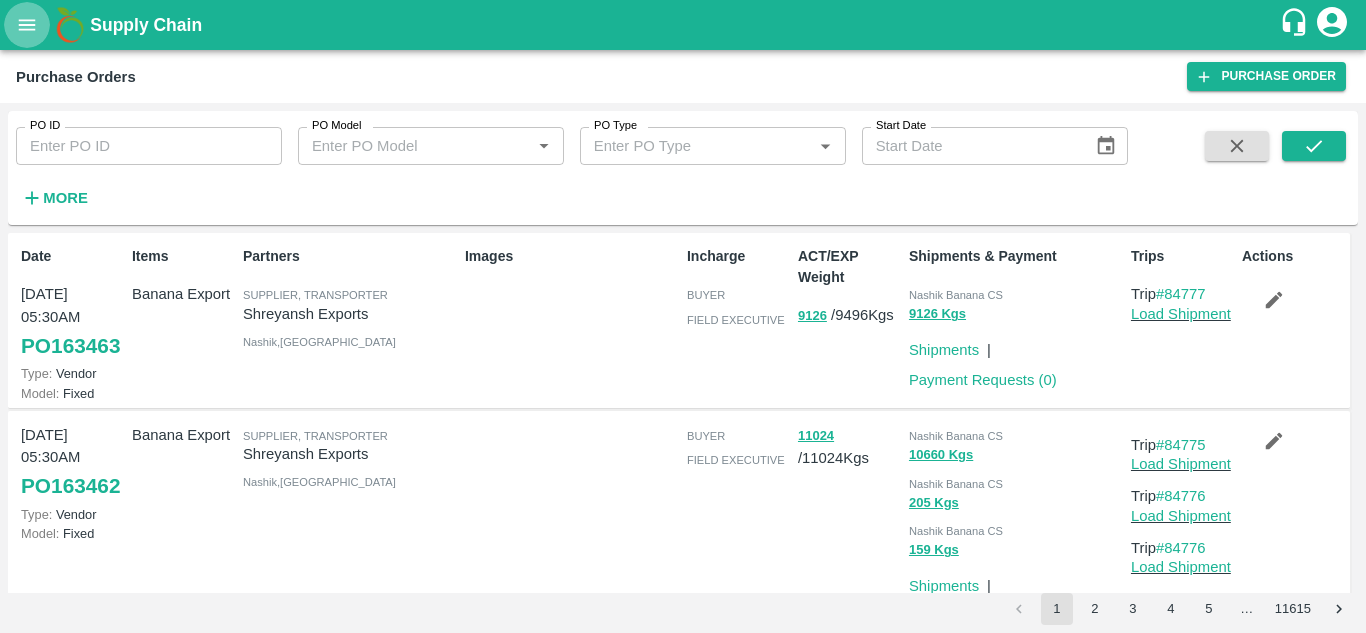 click 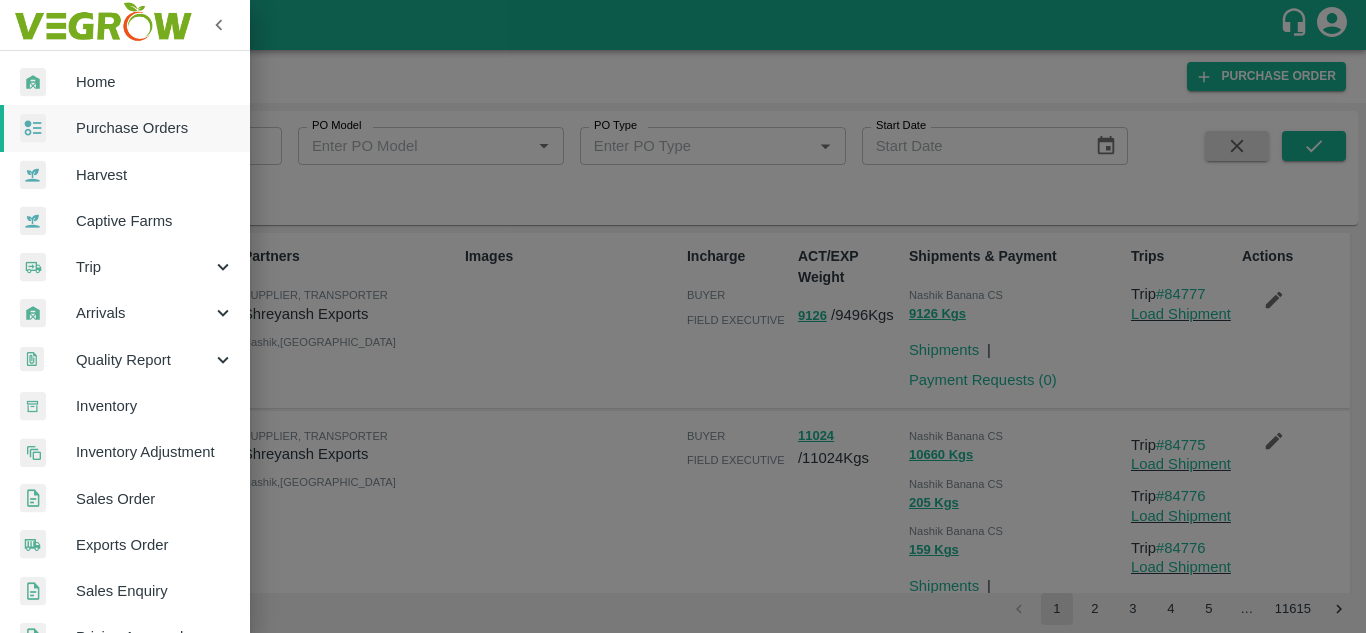 click on "Purchase Orders" at bounding box center [155, 128] 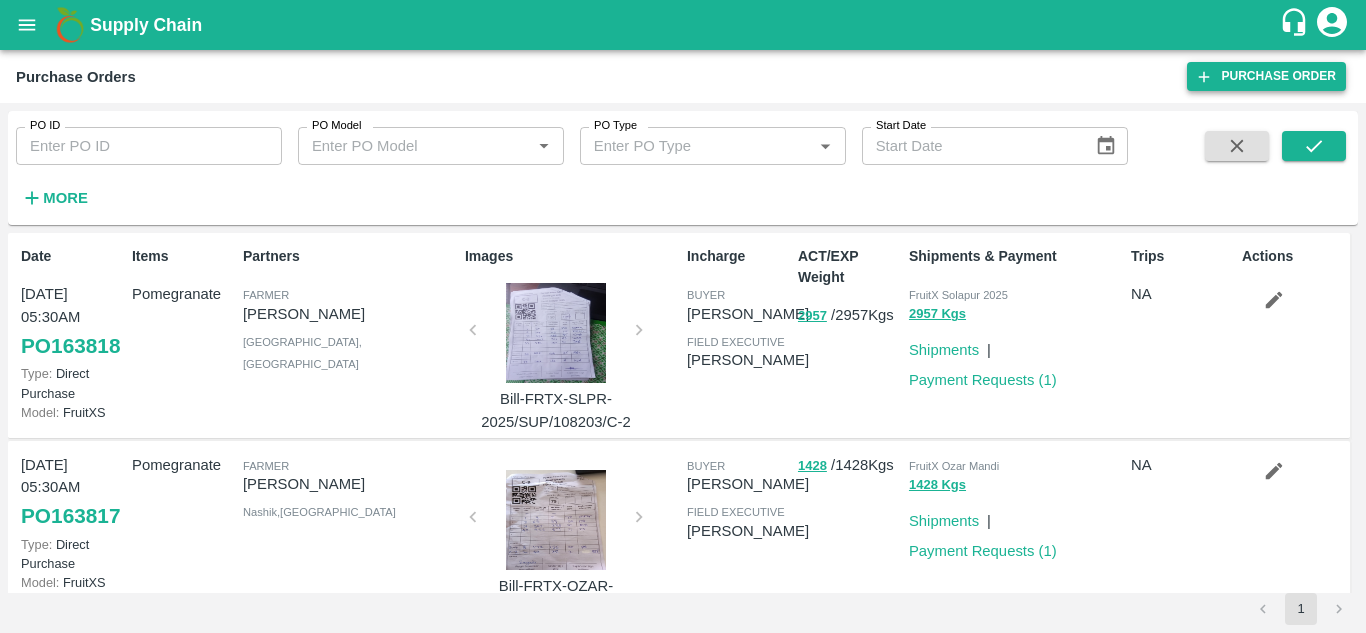 click on "Purchase Order" at bounding box center [1266, 76] 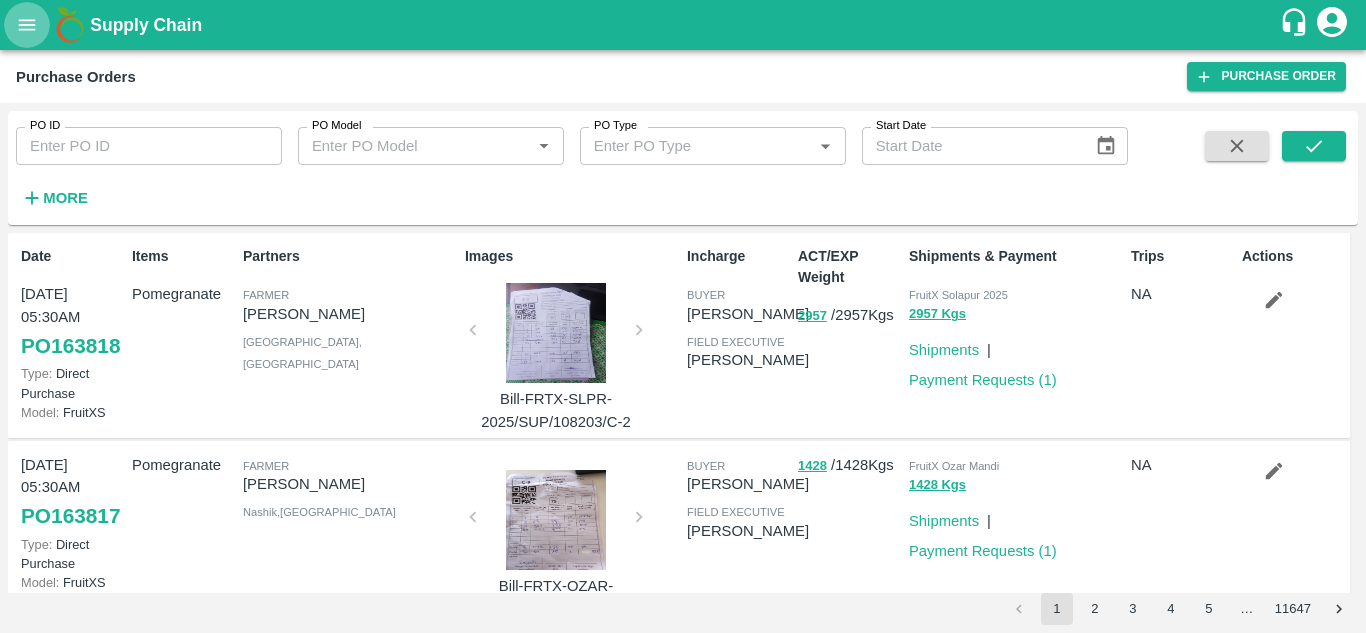 click at bounding box center [27, 25] 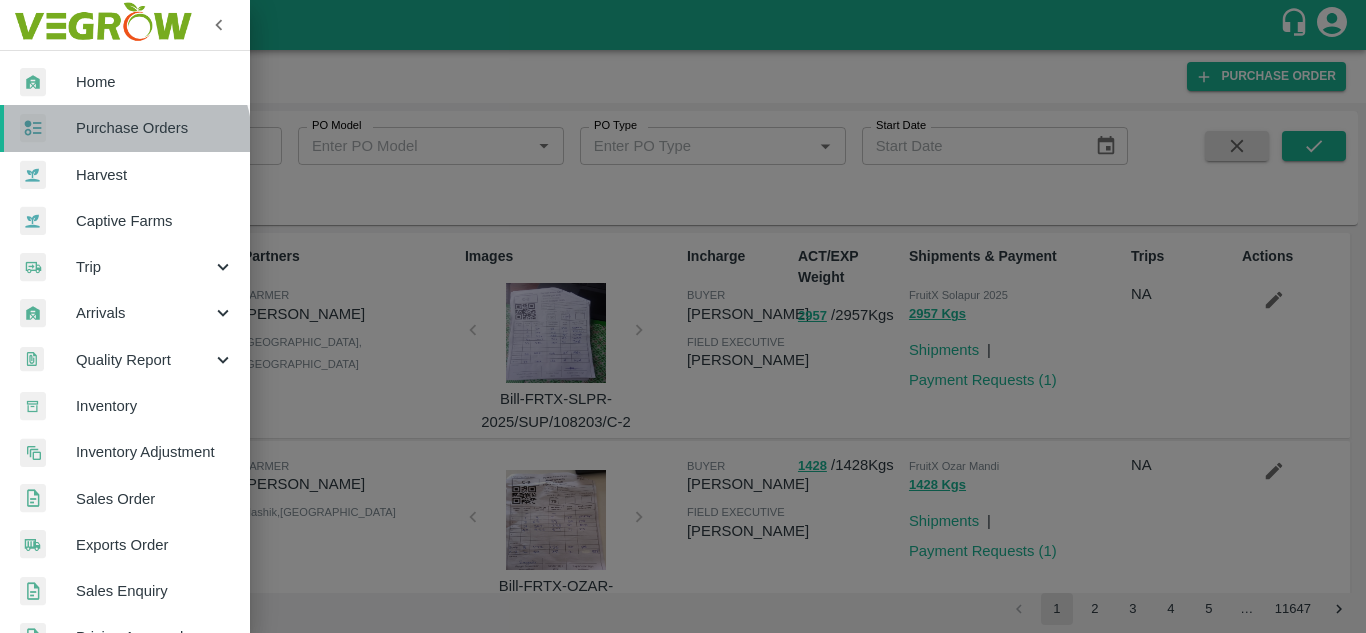 click on "Purchase Orders" at bounding box center [125, 128] 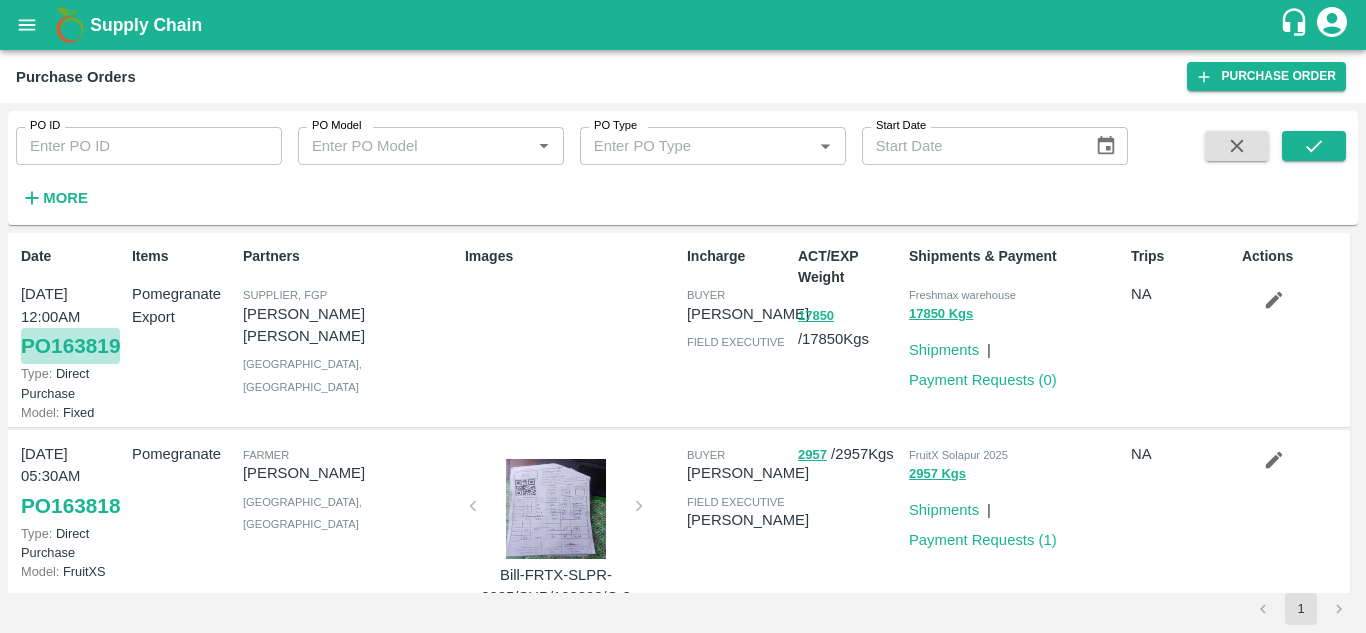 click on "PO  163819" at bounding box center [70, 346] 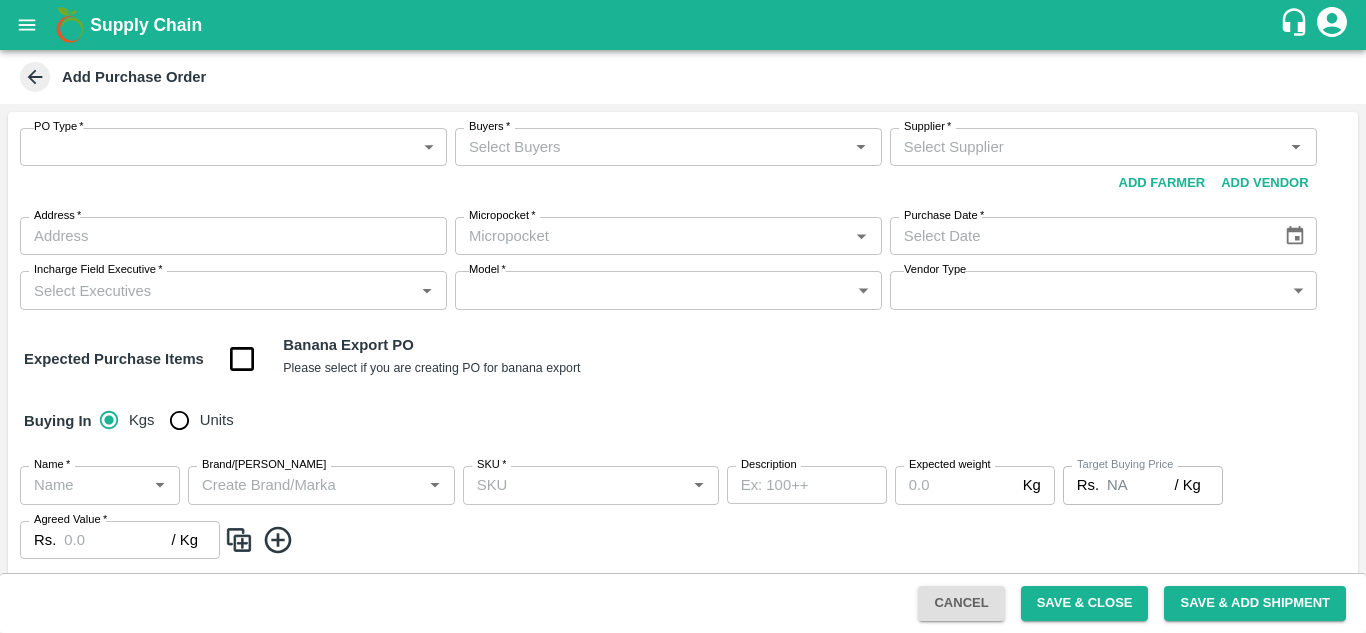 scroll, scrollTop: 0, scrollLeft: 0, axis: both 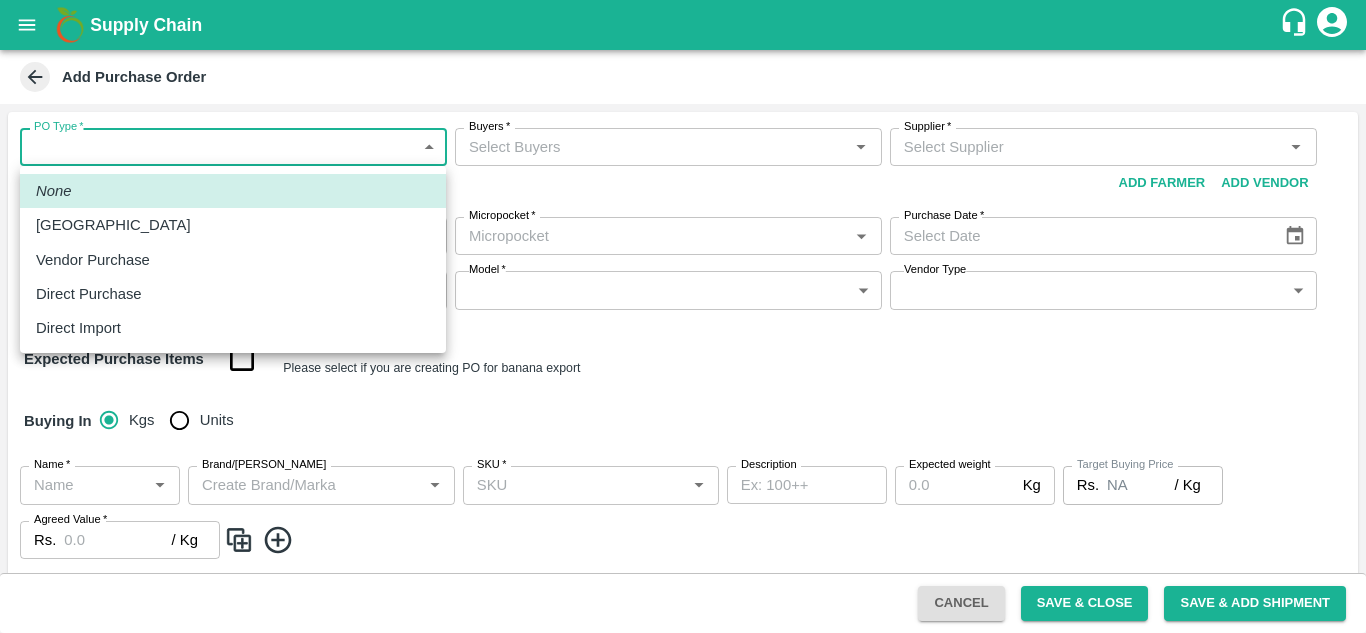click on "Supply Chain Add Purchase Order PO Type   * ​ PO Type Buyers   * Buyers   * Supplier   * Supplier   * Add Vendor Add Farmer Address   * Address Micropocket   * Micropocket   * Purchase Date   * Purchase Date Incharge Field Executive   * Incharge Field Executive   * Model   * ​ Model Vendor Type ​ Vendor Type Expected Purchase Items Banana Export PO Please select if you are creating PO for banana export Buying In Kgs Units Name   * Name   * Brand/Marka Brand/Marka SKU   * SKU   * Description x Description Expected weight Kg Expected weight Target Buying Price Rs. NA / Kg Target Buying Price Agreed Value   * Rs. / Kg Agreed Value Upload Agreement Upload Chute Percentage % Chute Percentage Cancel Save & Close Save & Add Shipment Bhuj CC Sachin Jangid Logout None Farm Gate Vendor Purchase Direct Purchase Direct Import" at bounding box center (683, 316) 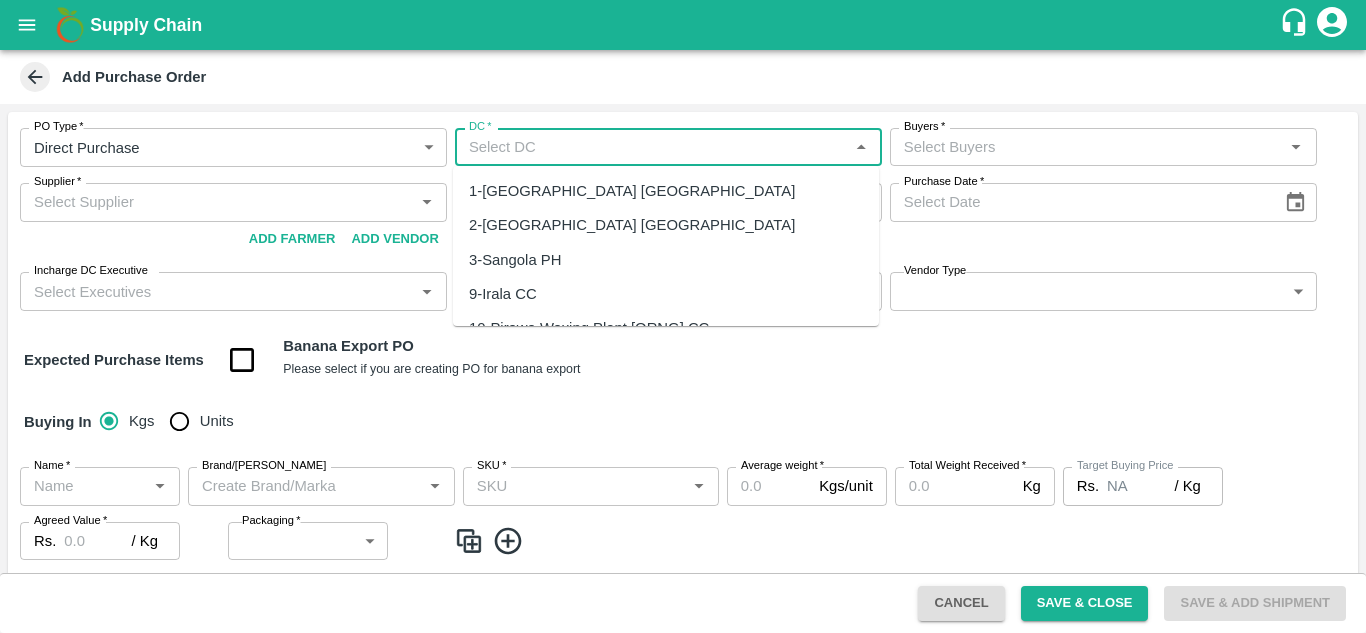 click on "DC   *" at bounding box center (652, 147) 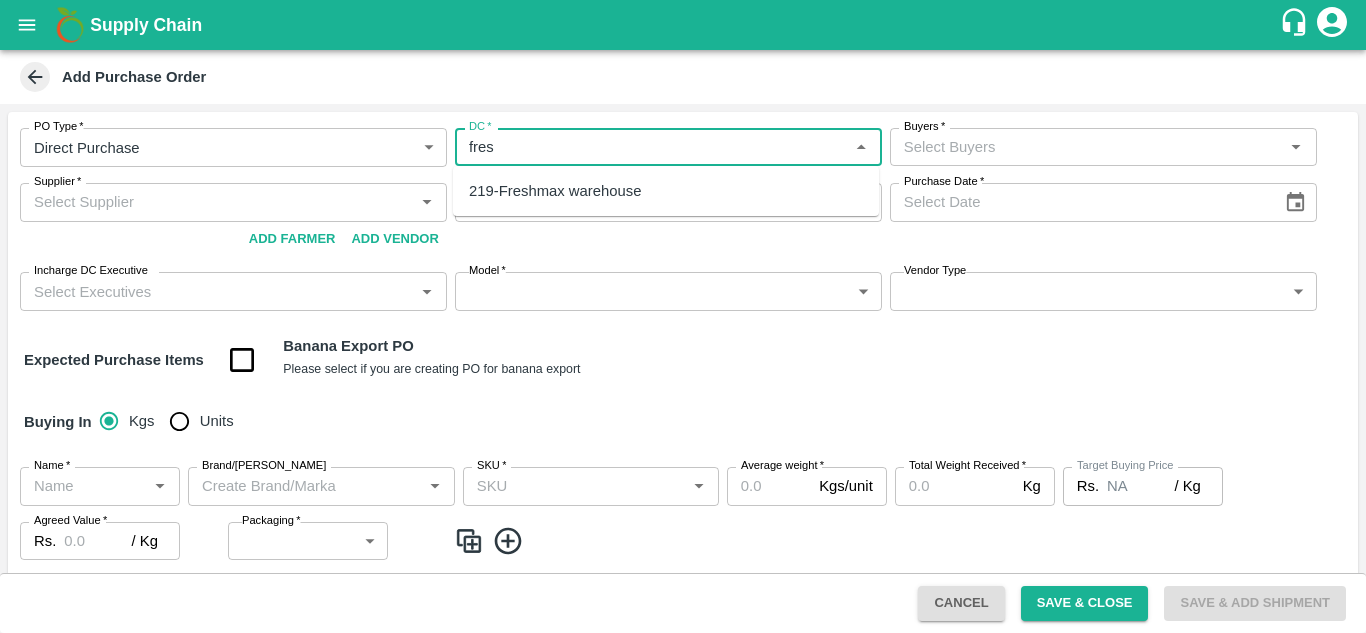 click on "219-Freshmax warehouse" at bounding box center (555, 191) 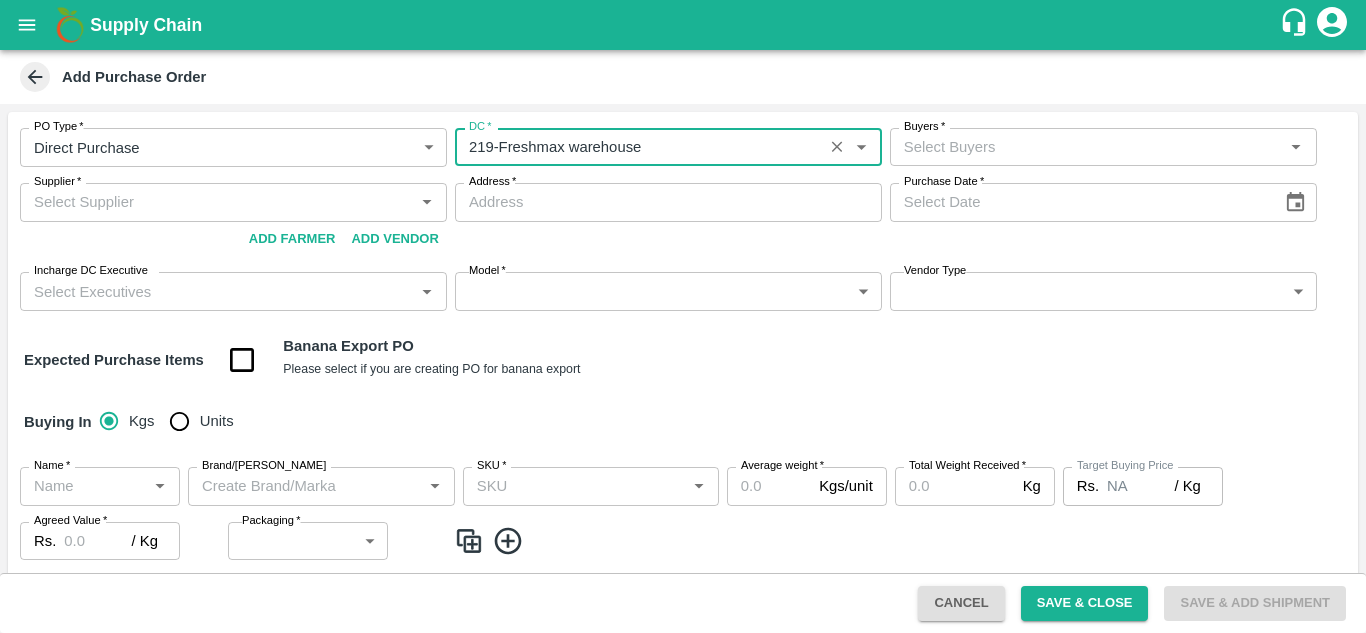 type on "219-Freshmax warehouse" 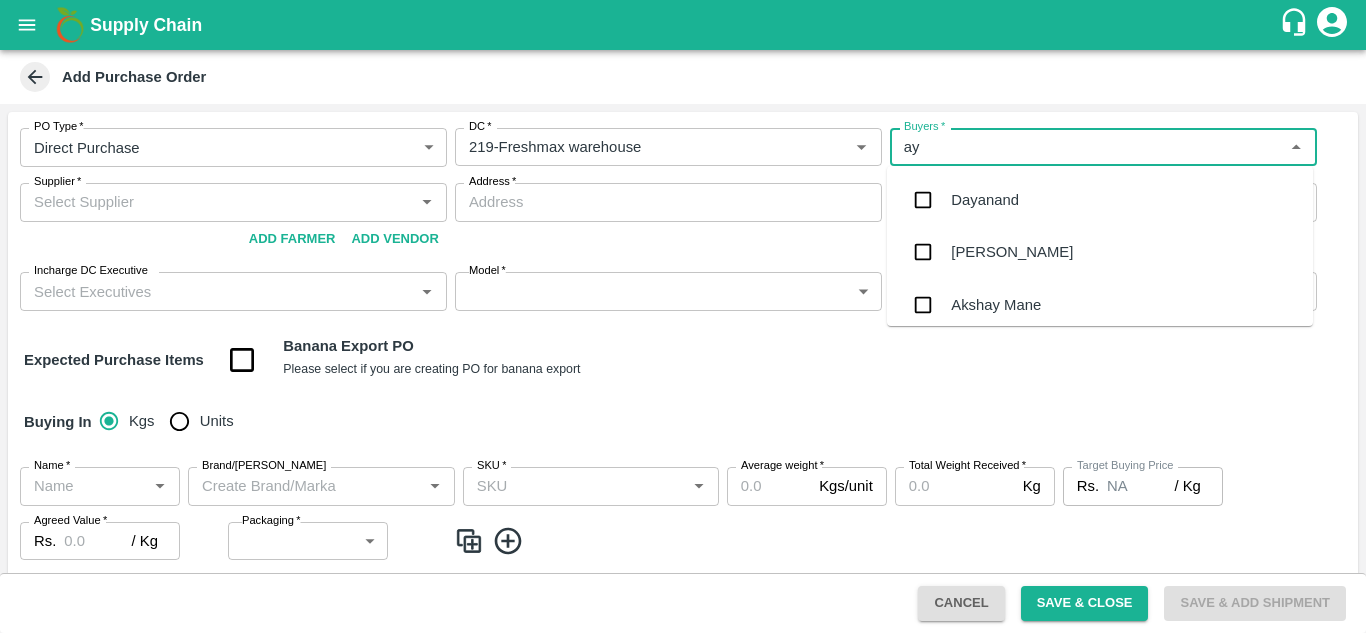 type on "a" 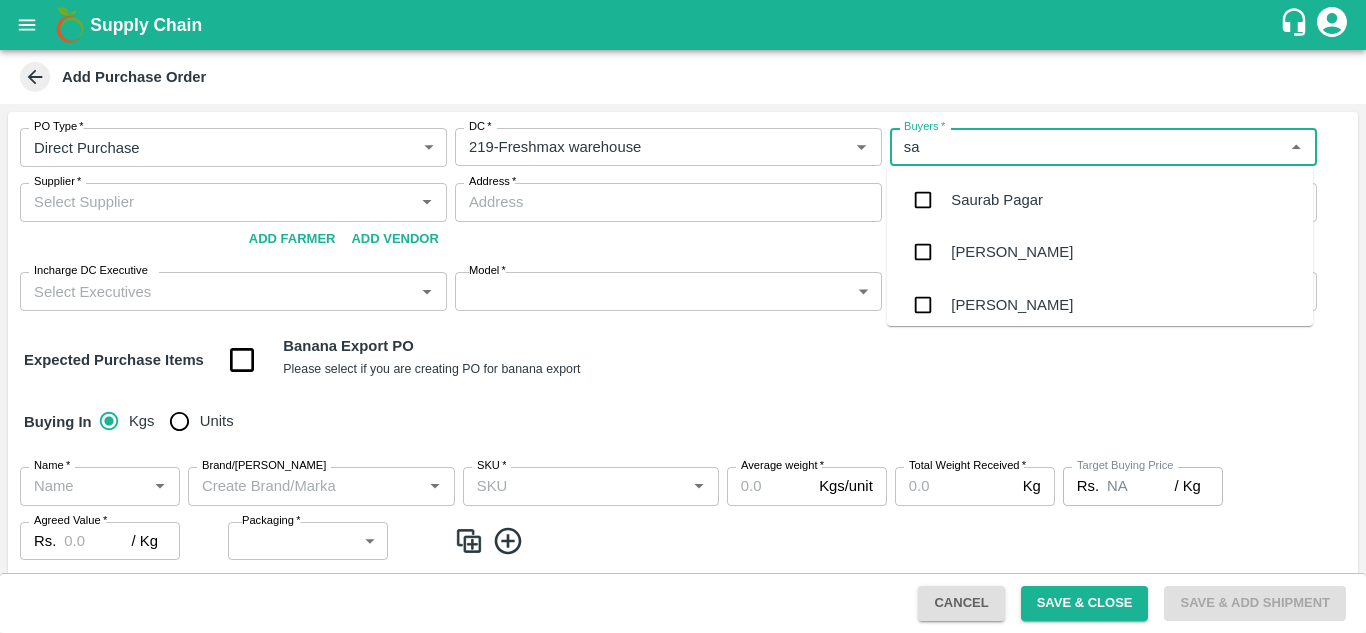 type on "sac" 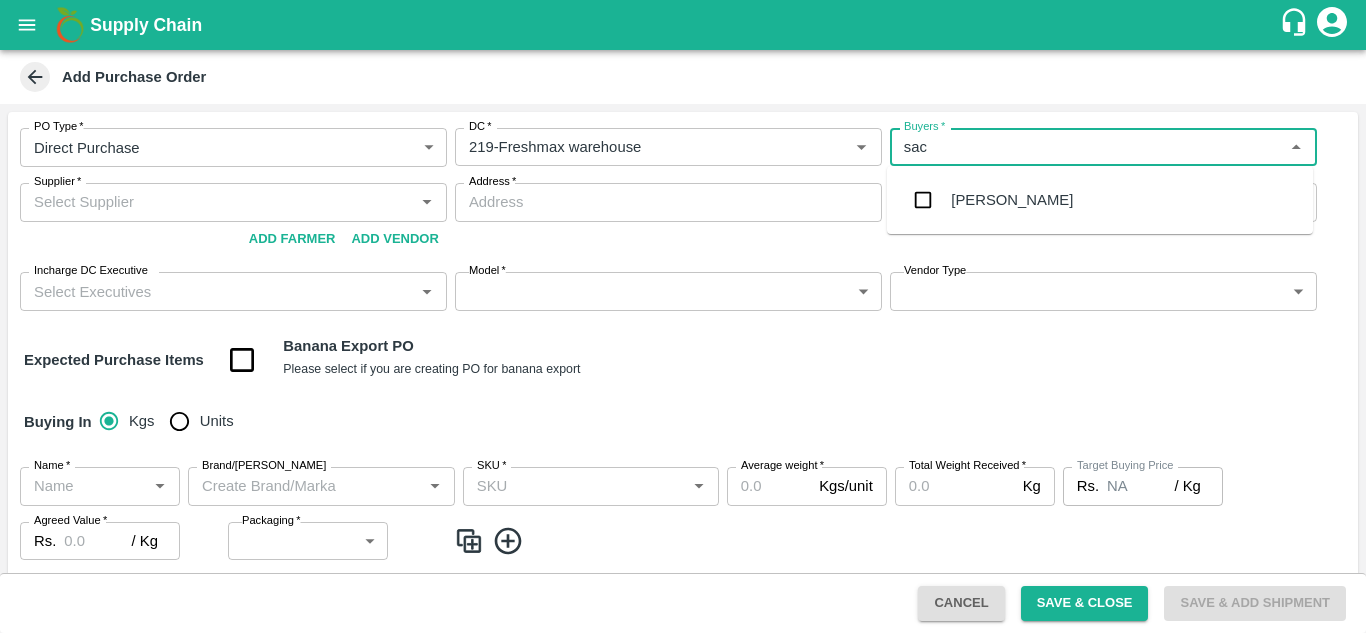 click on "[PERSON_NAME]" at bounding box center (1012, 200) 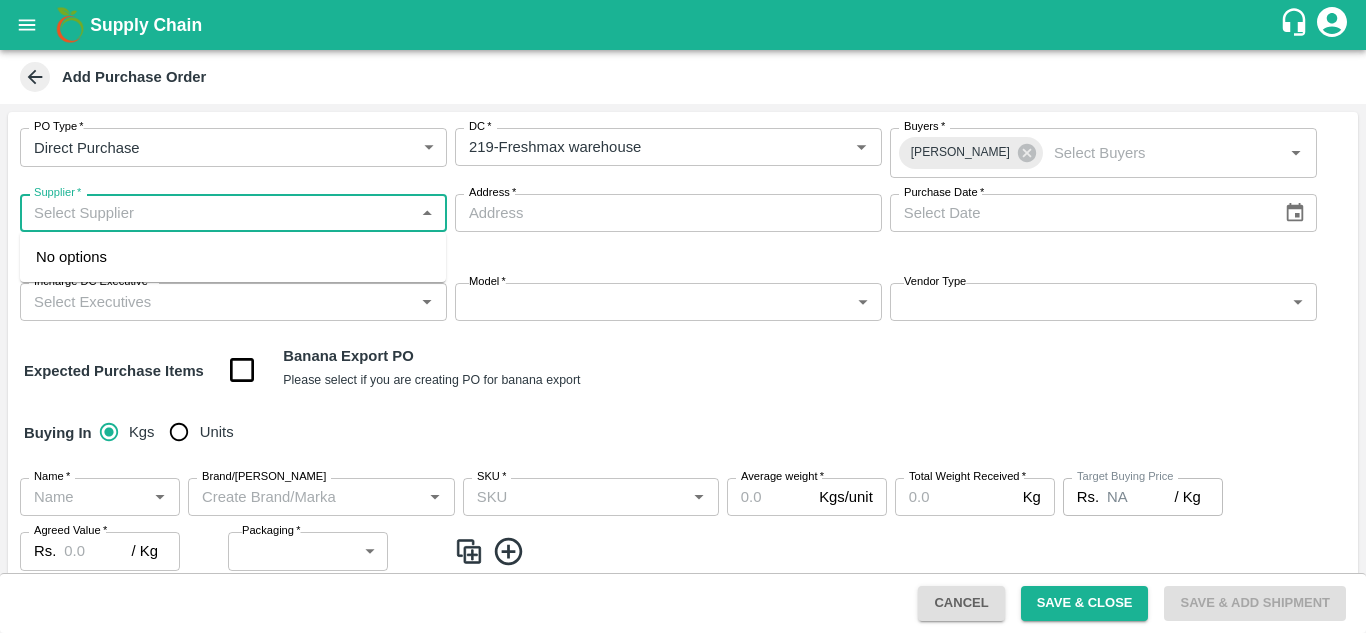 click on "Supplier   *" at bounding box center (217, 213) 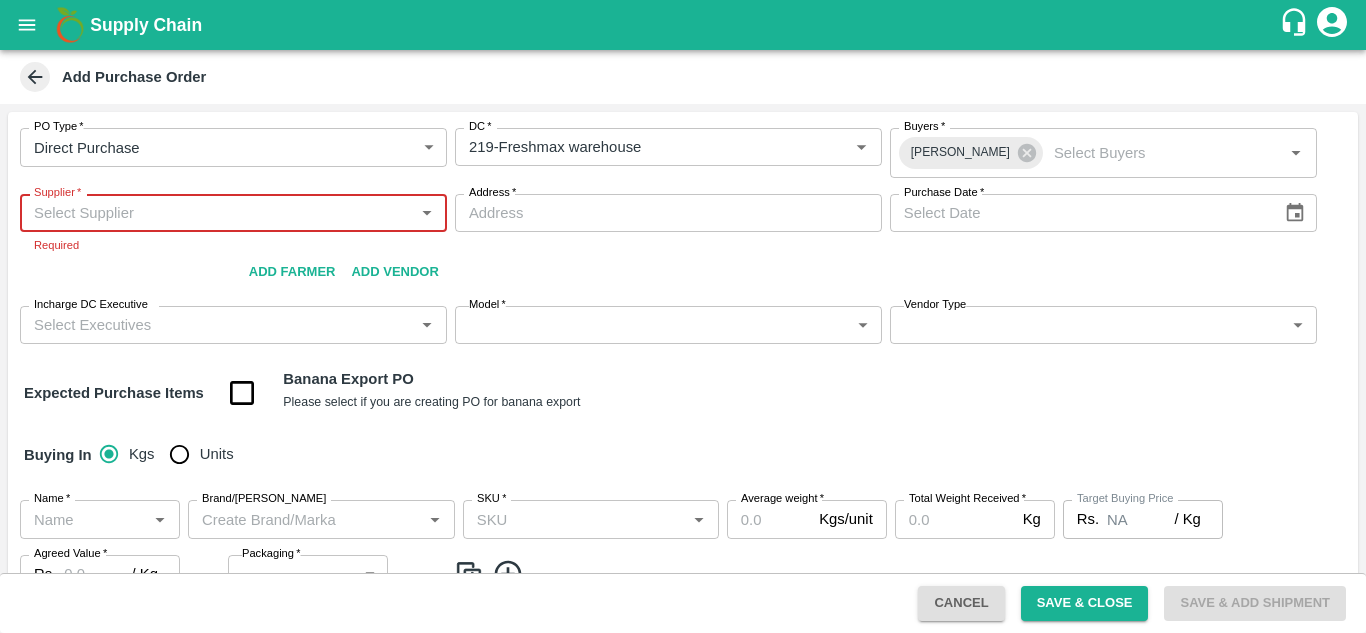 paste on "MOHAMMAD RAZAUR RAHMAN" 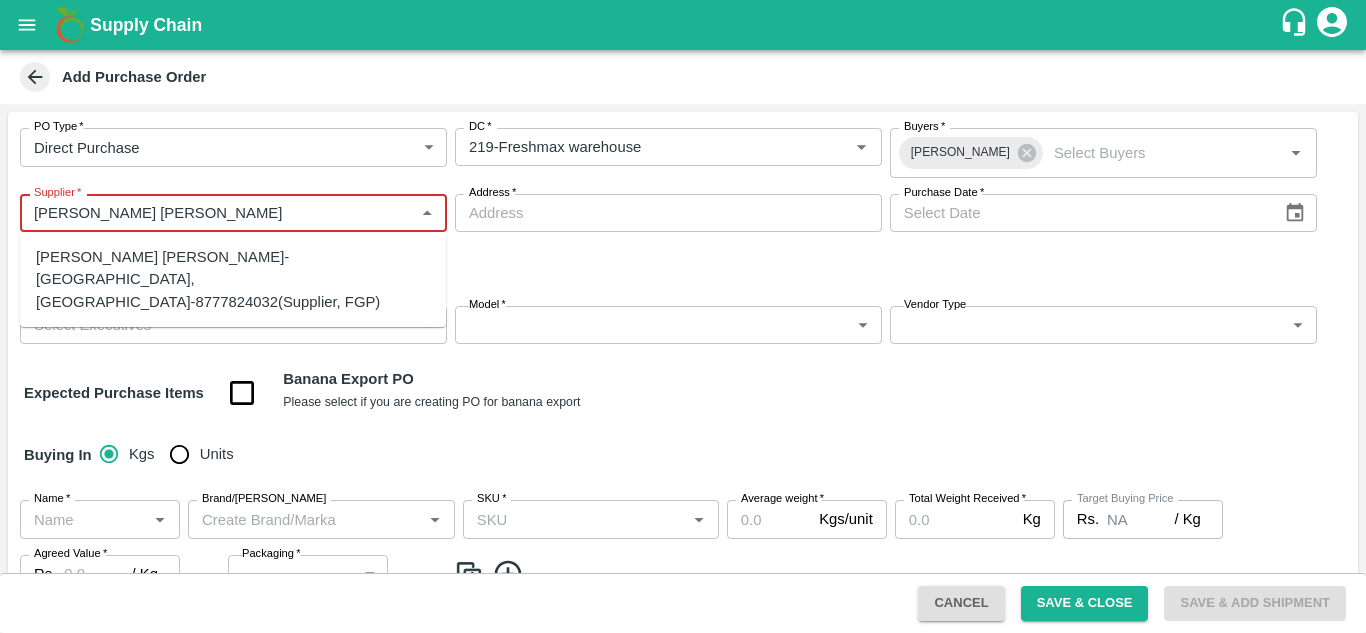 click on "Mohammad Razaur Rahman-Sangola, Solapur-8777824032(Supplier, FGP)" at bounding box center (233, 279) 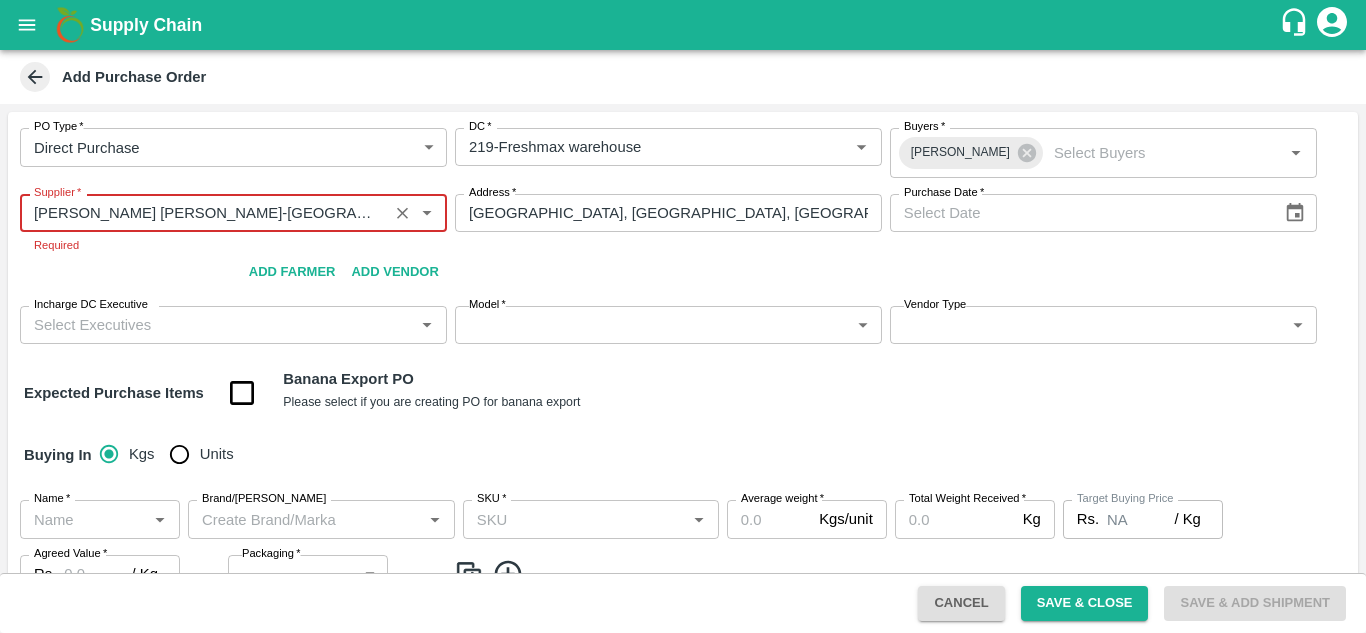 type on "Mohammad Razaur Rahman-Sangola, Solapur-8777824032(Supplier, FGP)" 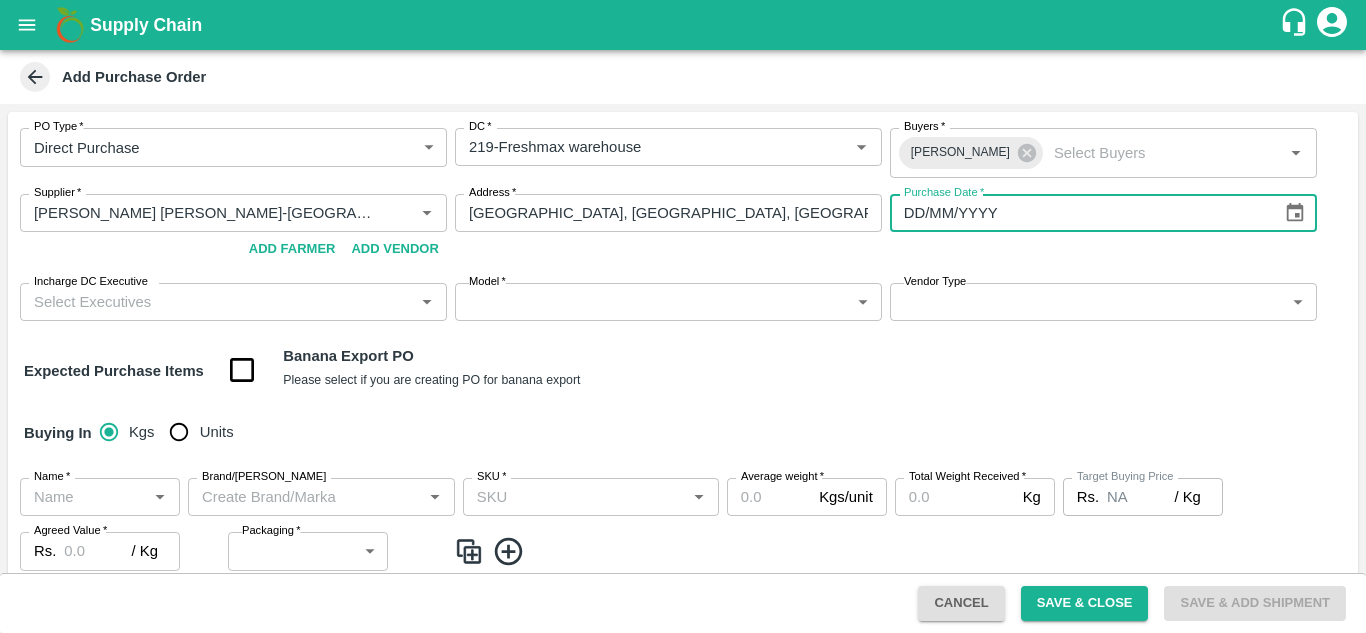 click on "DD/MM/YYYY" at bounding box center [1079, 213] 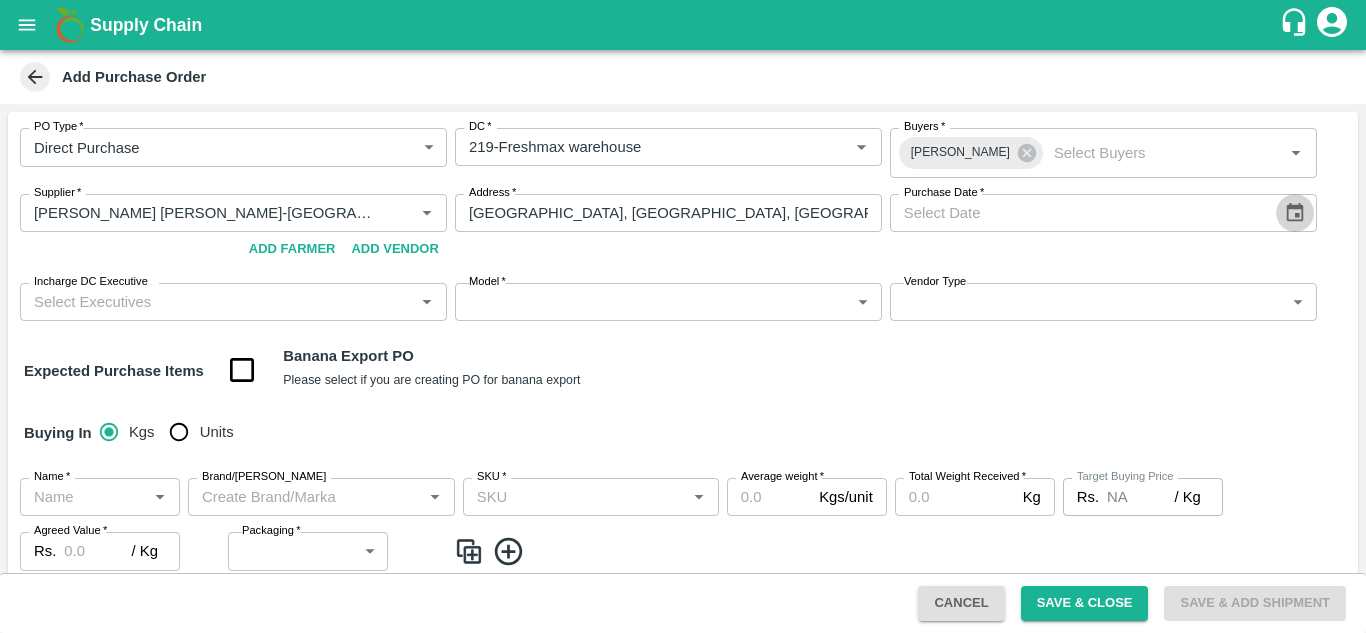 click 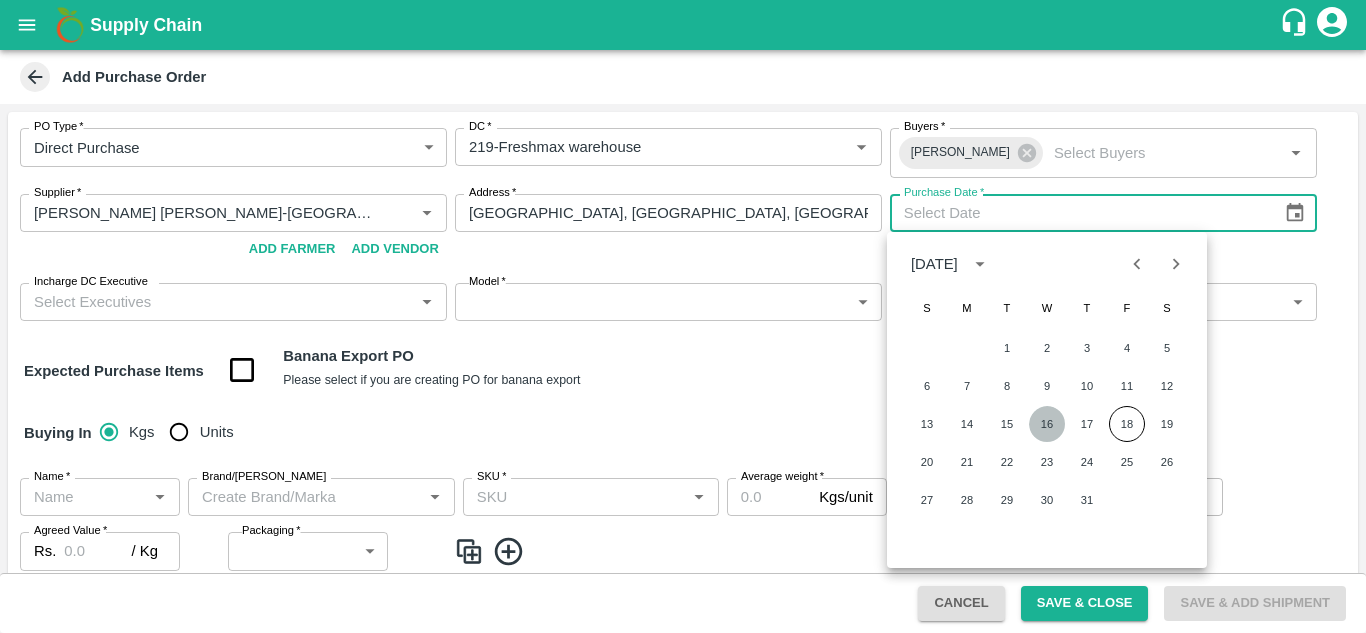 click on "16" at bounding box center [1047, 424] 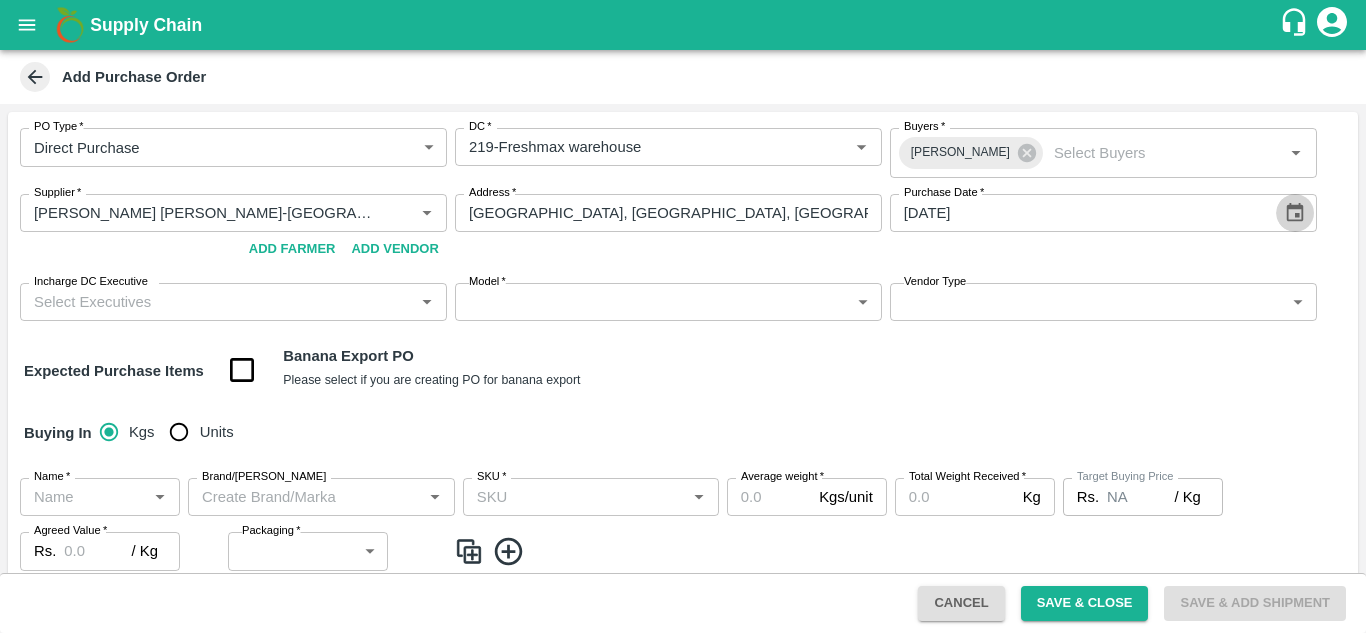click 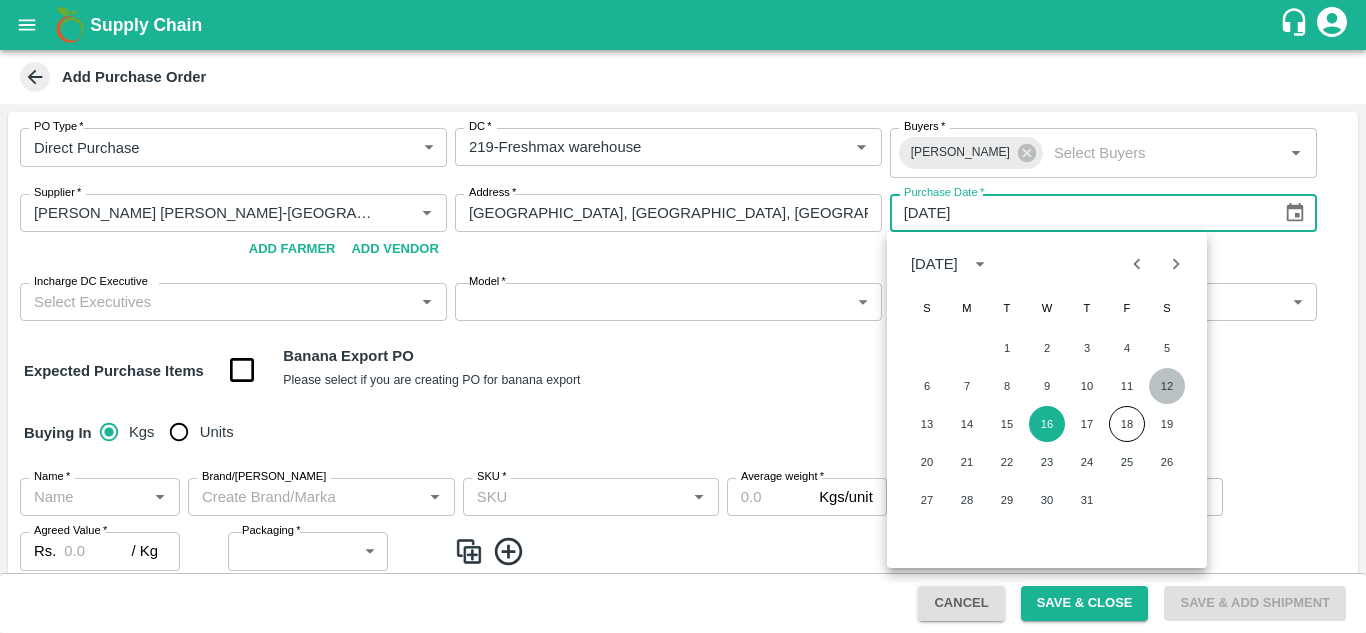 click on "12" at bounding box center [1167, 386] 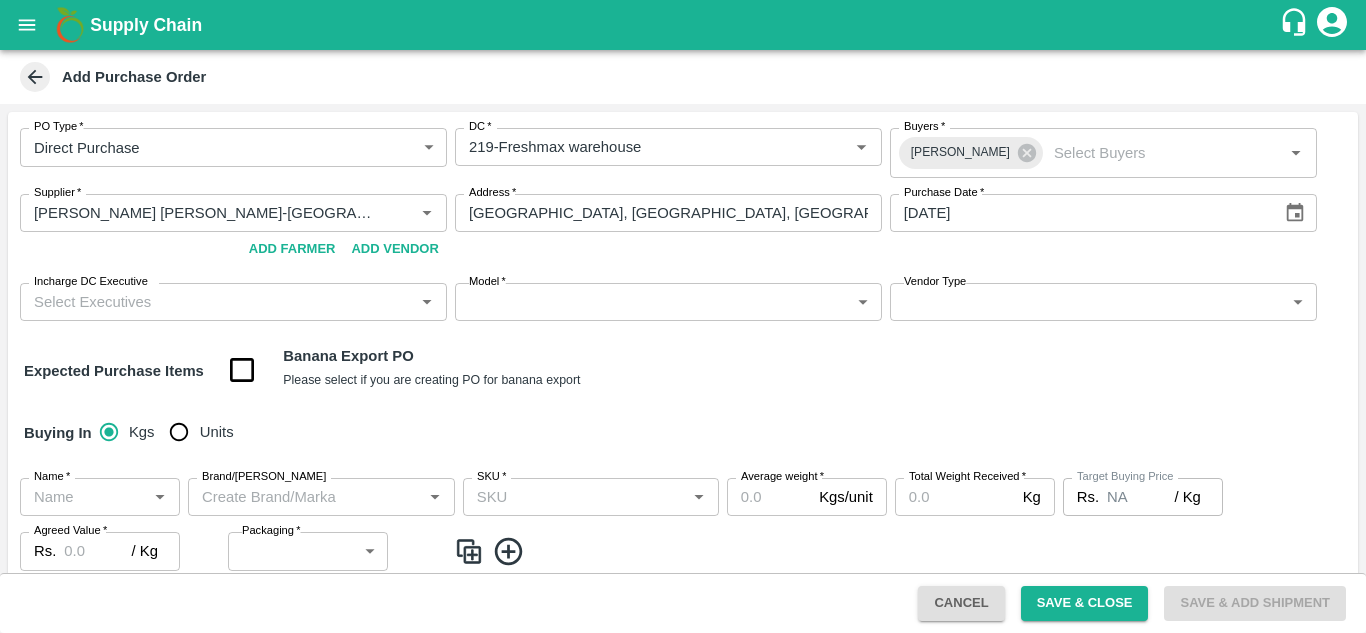 type 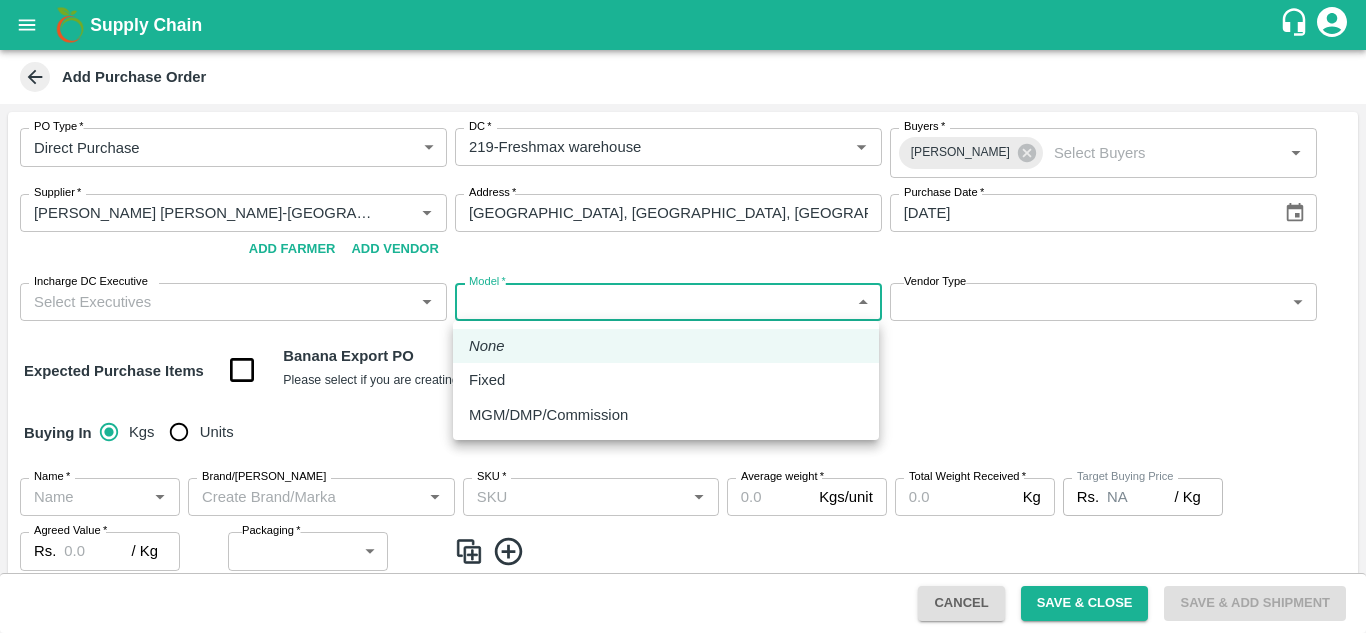 click on "Supply Chain Add Purchase Order PO Type   * Direct Purchase 3 PO Type DC   * DC   * Buyers   * Sachin Jangid Buyers   * Supplier   * Supplier   * Add Vendor Add Farmer Address   * Sangola, Solapur, Sangola, Maharashtra Address Purchase Date   * 12/07/2025 Purchase Date Incharge DC Executive Incharge DC Executive   * Model   * ​ Model Vendor Type ​ Vendor Type Expected Purchase Items Banana Export PO Please select if you are creating PO for banana export Buying In Kgs Units Name   * Name   * Brand/Marka Brand/Marka SKU   * SKU   * Average weight   * Kgs/unit Average weight Total Weight Received   * Kg Total Weight Received Target Buying Price Rs. NA / Kg Target Buying Price Agreed Value   * Rs. / Kg Agreed Value Packaging   * ​ Packaging Total Amount : ₹ 0 ( 0 x 0 ) Upload Agreement Upload Chute Percentage % Chute Percentage Cancel Save & Close Save & Add Shipment Bhuj CC Sachin Jangid Logout None Fixed MGM/DMP/Commission" at bounding box center [683, 316] 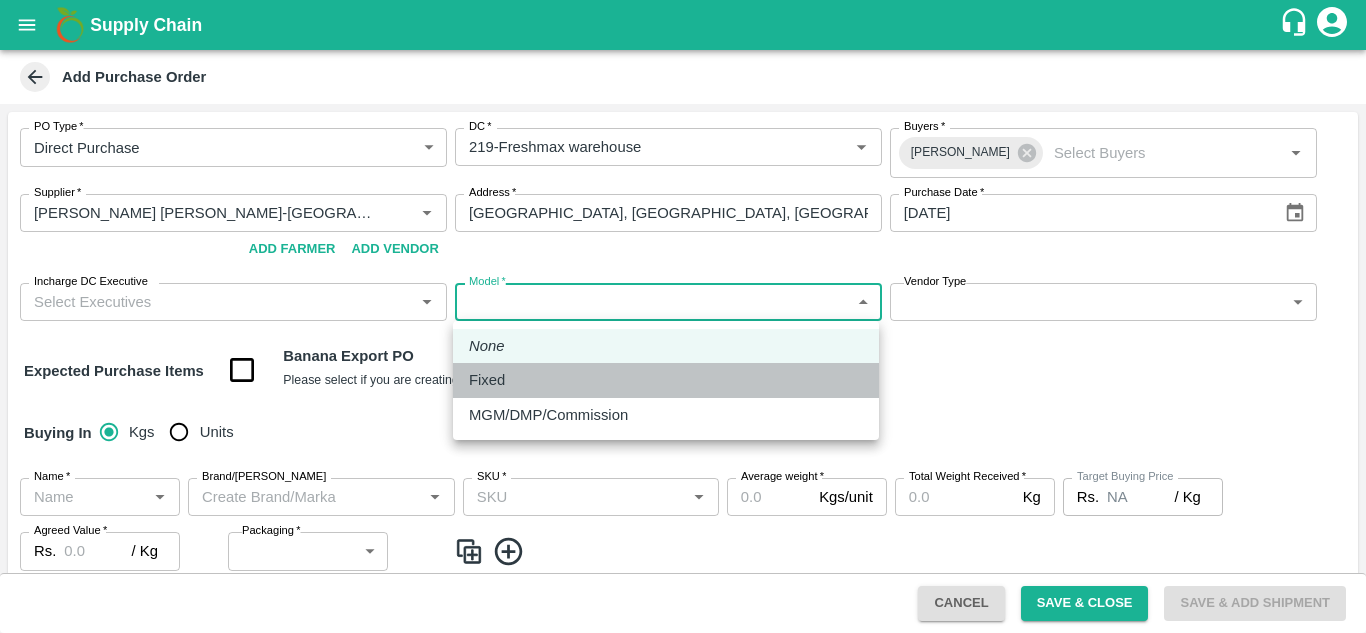 click on "Fixed" at bounding box center (666, 380) 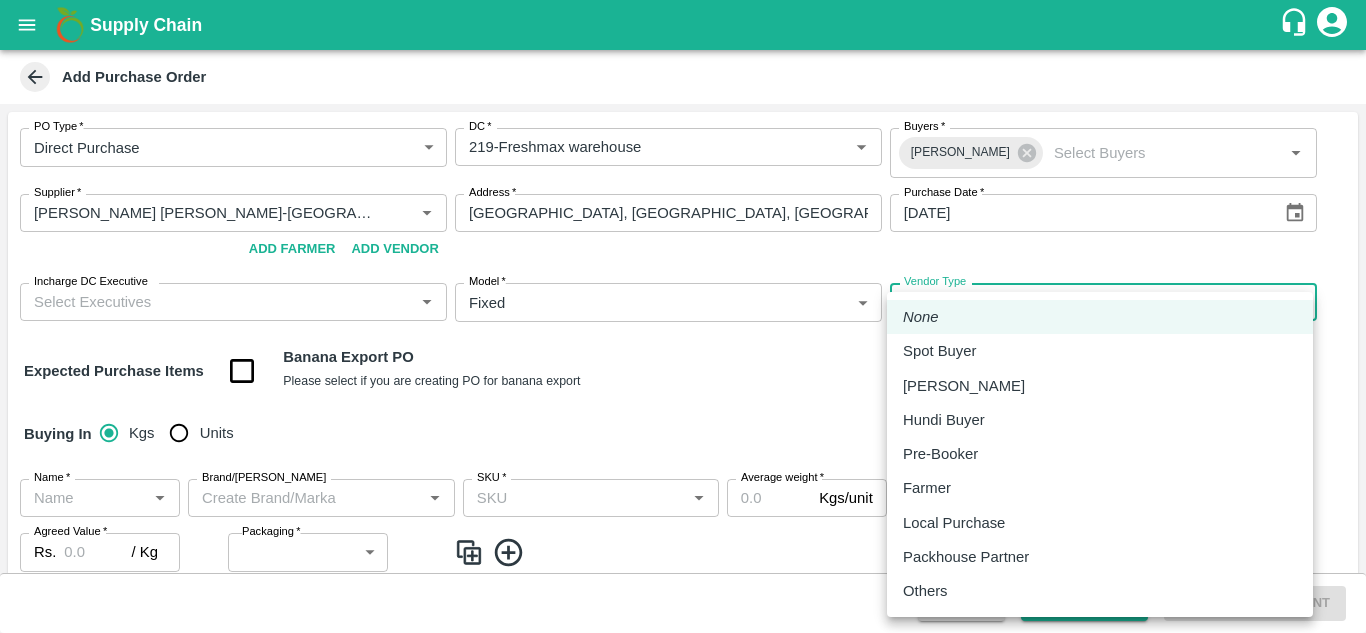 click on "Supply Chain Add Purchase Order PO Type   * Direct Purchase 3 PO Type DC   * DC   * Buyers   * Sachin Jangid Buyers   * Supplier   * Supplier   * Add Vendor Add Farmer Address   * Sangola, Solapur, Sangola, Maharashtra Address Purchase Date   * 12/07/2025 Purchase Date Incharge DC Executive Incharge DC Executive   * Model   * Fixed Fixed Model Vendor Type ​ Vendor Type Expected Purchase Items Banana Export PO Please select if you are creating PO for banana export Buying In Kgs Units Name   * Name   * Brand/Marka Brand/Marka SKU   * SKU   * Average weight   * Kgs/unit Average weight Total Weight Received   * Kg Total Weight Received Target Buying Price Rs. NA / Kg Target Buying Price Agreed Value   * Rs. / Kg Agreed Value Packaging   * ​ Packaging Total Amount : ₹ 0 ( 0 x 0 ) Upload Agreement Upload Chute Percentage % Chute Percentage Cancel Save & Close Save & Add Shipment Bhuj CC Sachin Jangid Logout None Spot Buyer Mandi Loader Hundi Buyer Pre-Booker Farmer Others" at bounding box center (683, 316) 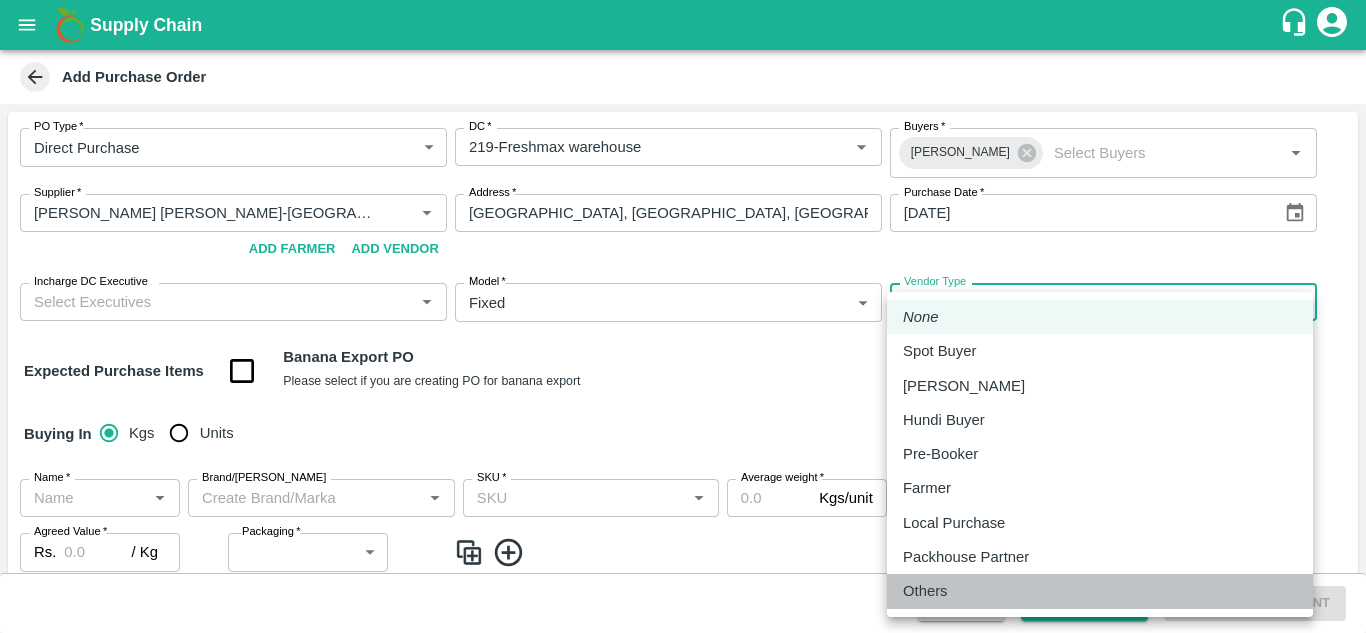 click on "Others" at bounding box center (1100, 591) 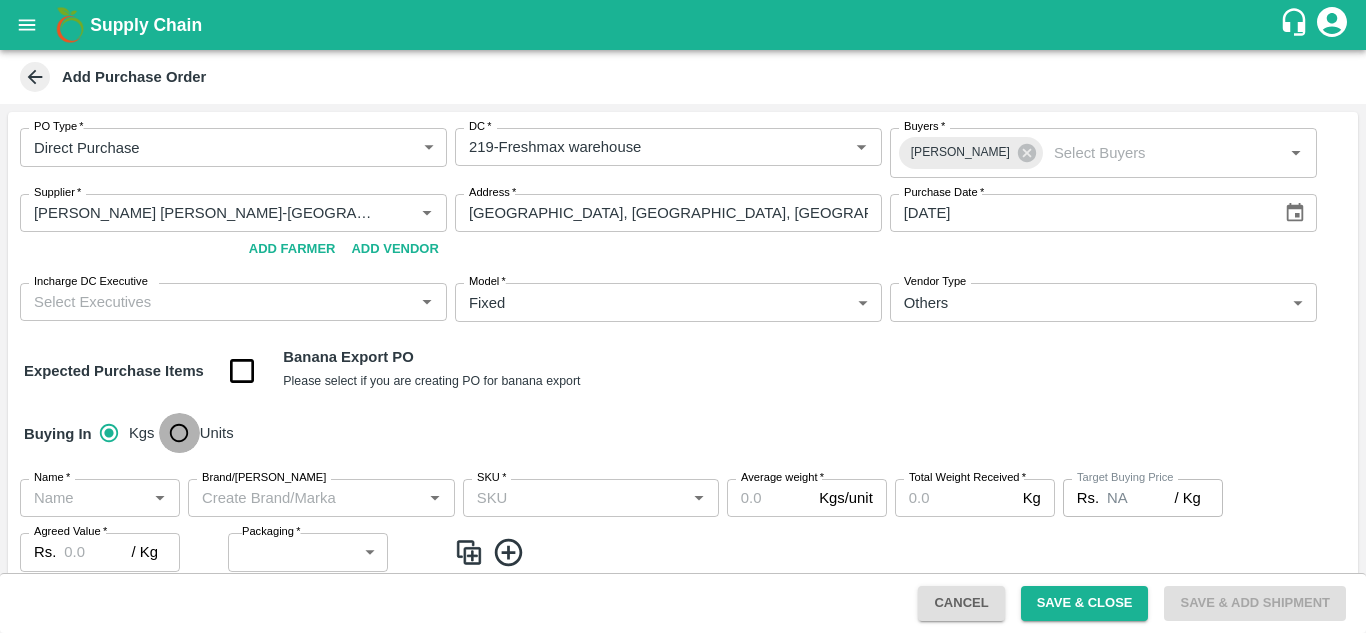 click on "Units" at bounding box center [179, 433] 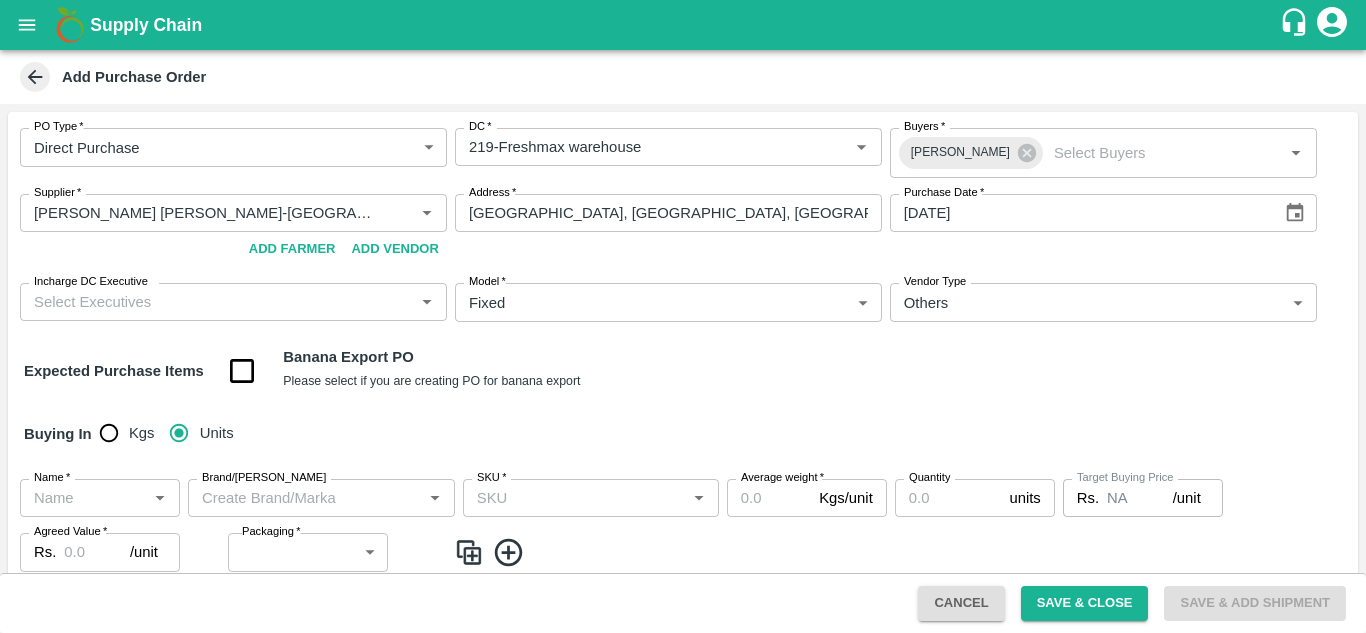 scroll, scrollTop: 221, scrollLeft: 0, axis: vertical 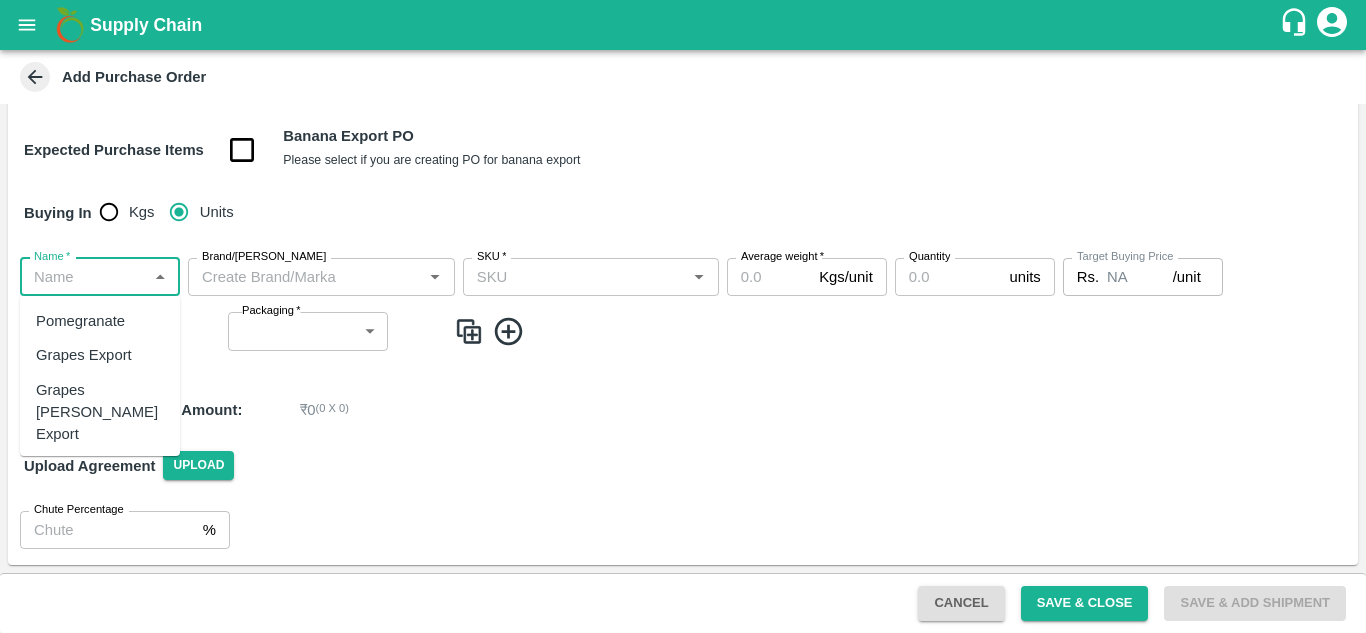 click on "Name   *" at bounding box center (83, 277) 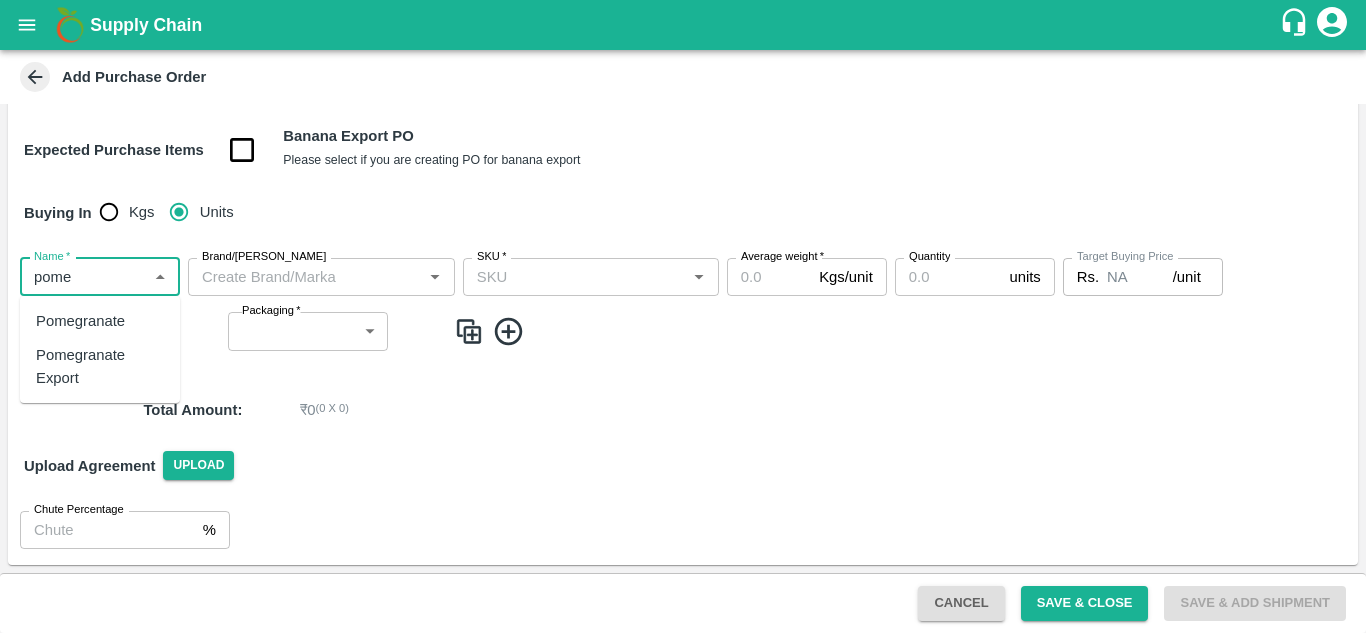 click on "Pomegranate Export" at bounding box center [100, 366] 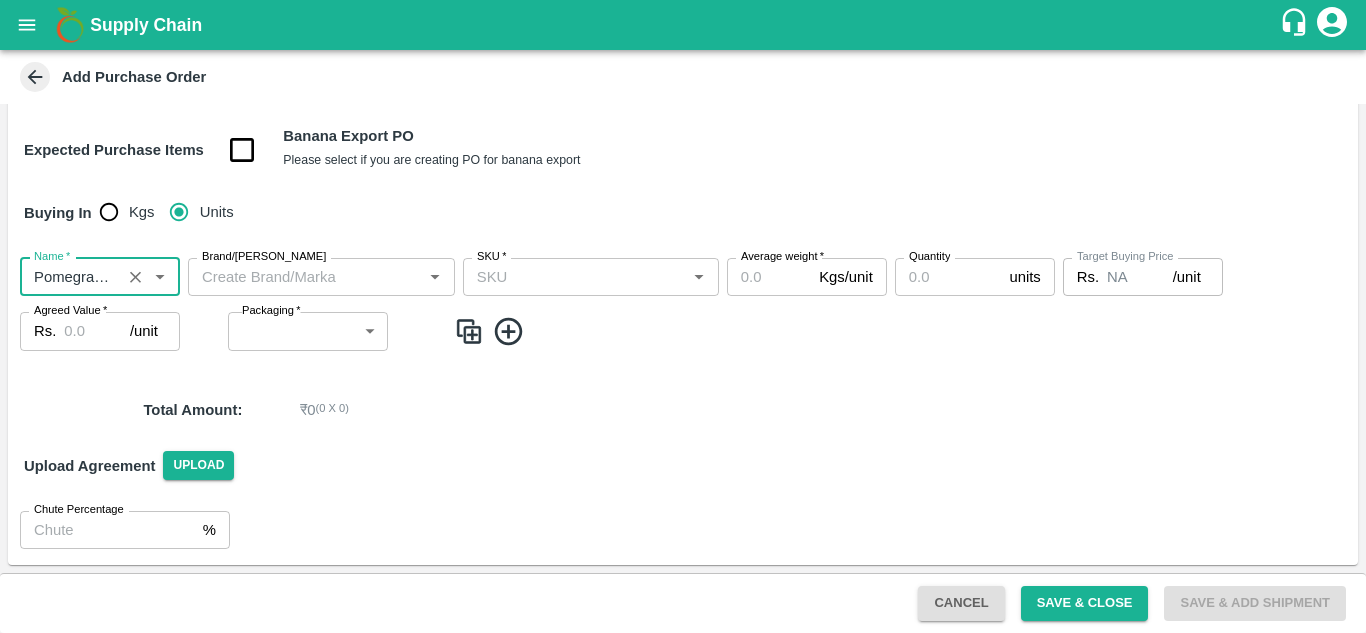 type on "Pomegranate Export" 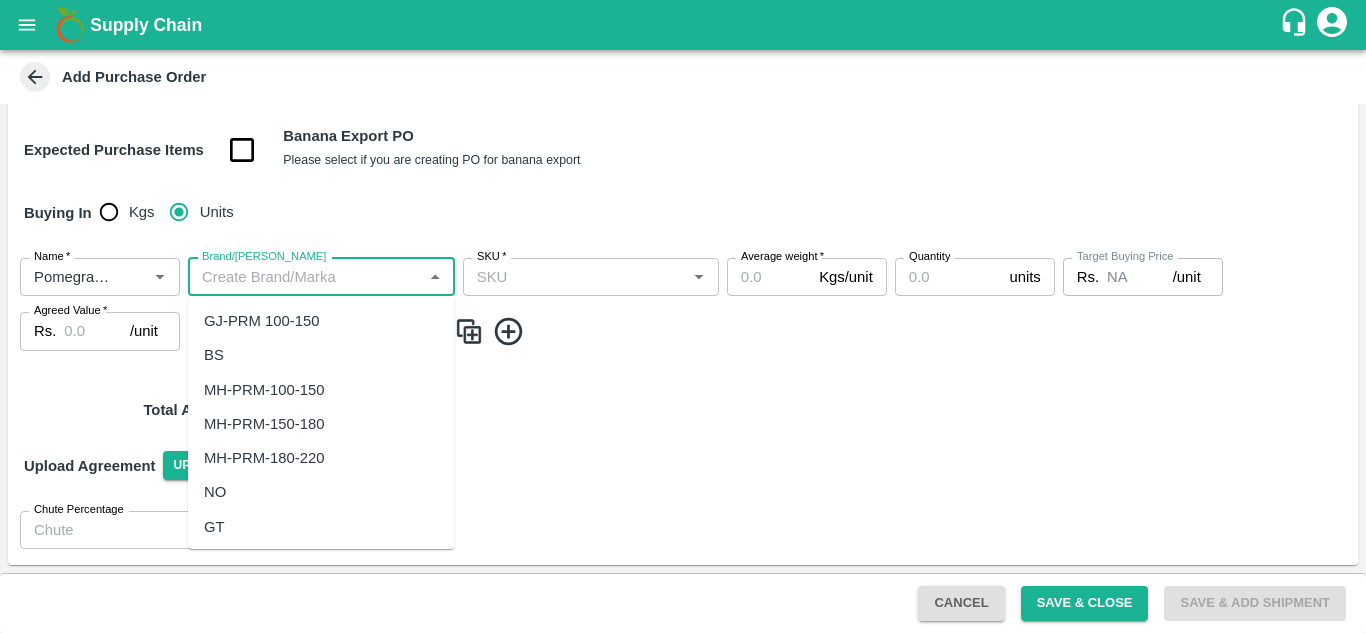 click on "Brand/[PERSON_NAME]" at bounding box center (305, 277) 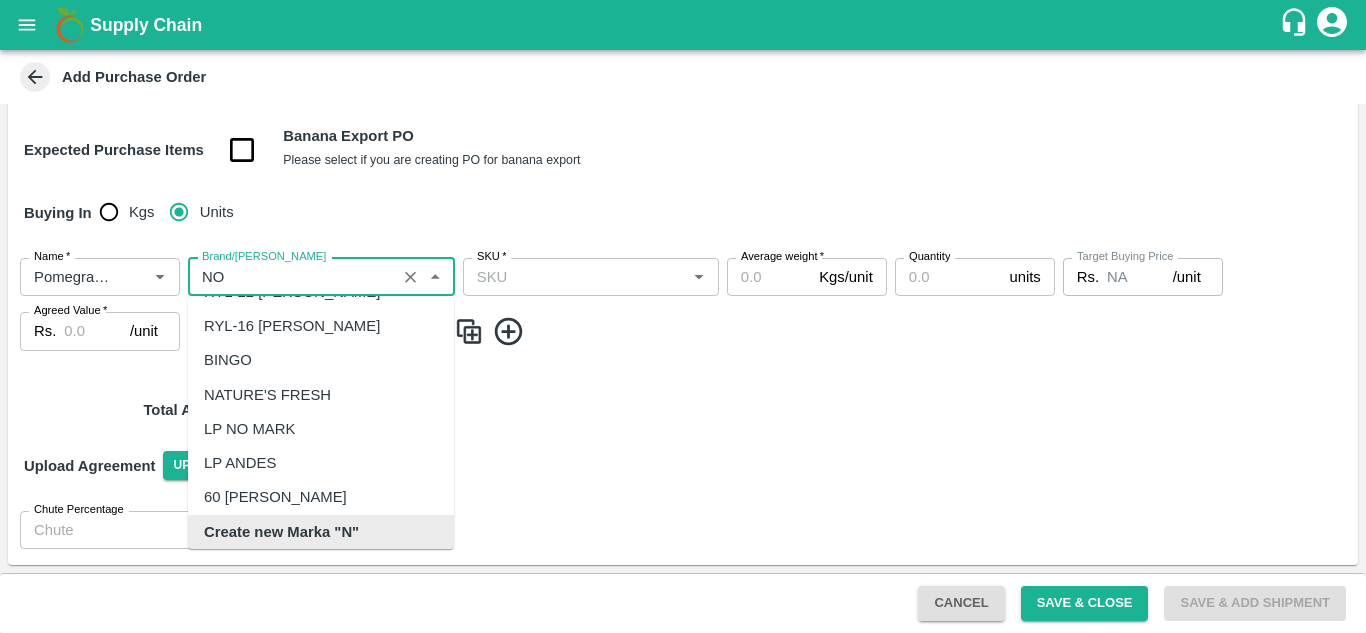 scroll, scrollTop: 0, scrollLeft: 0, axis: both 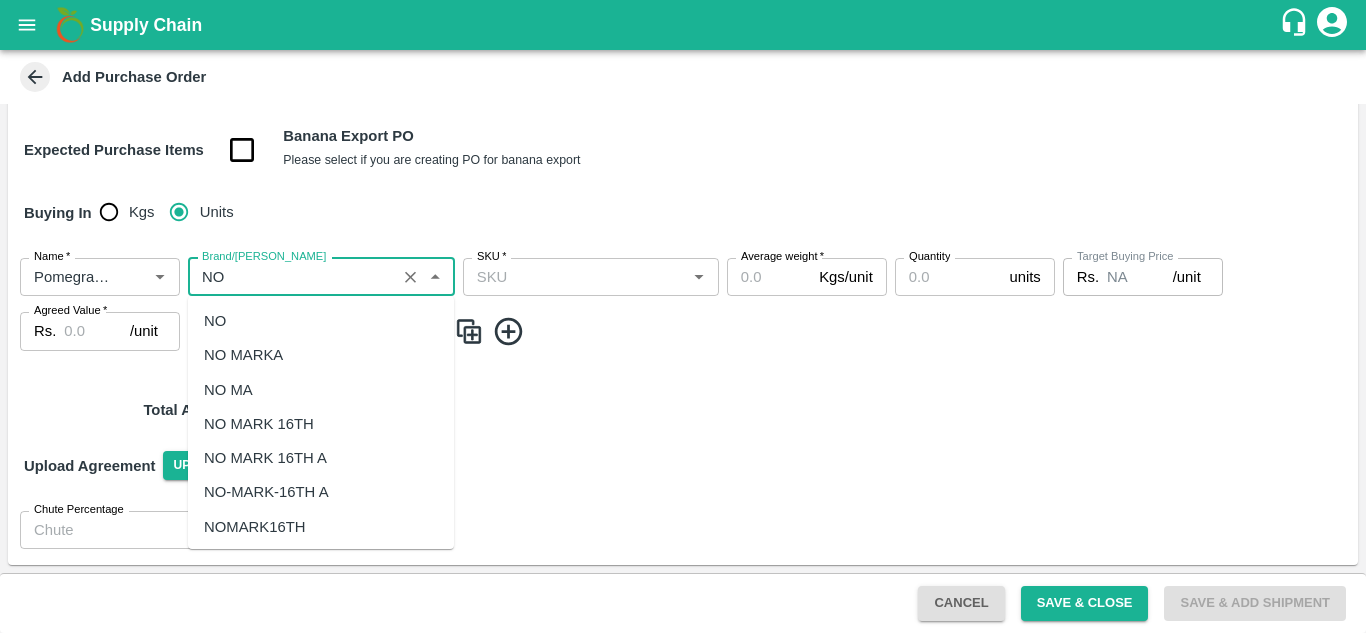 click on "NO MARKA" at bounding box center (321, 355) 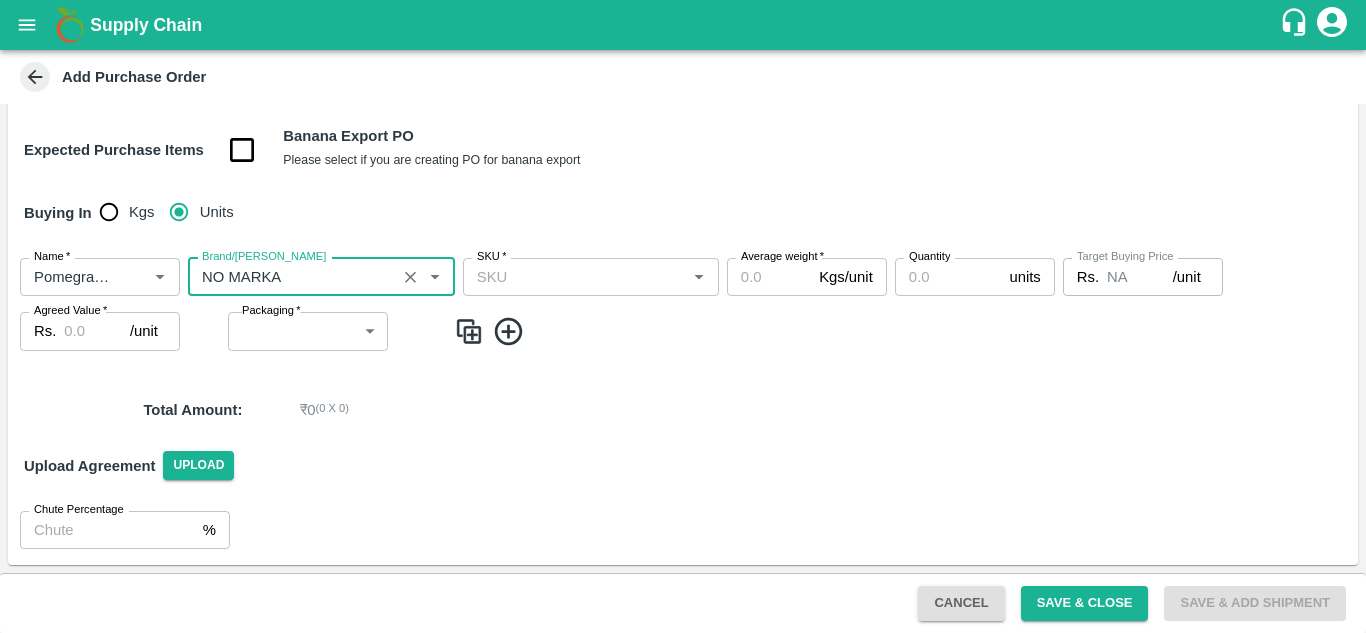 type on "NO MARKA" 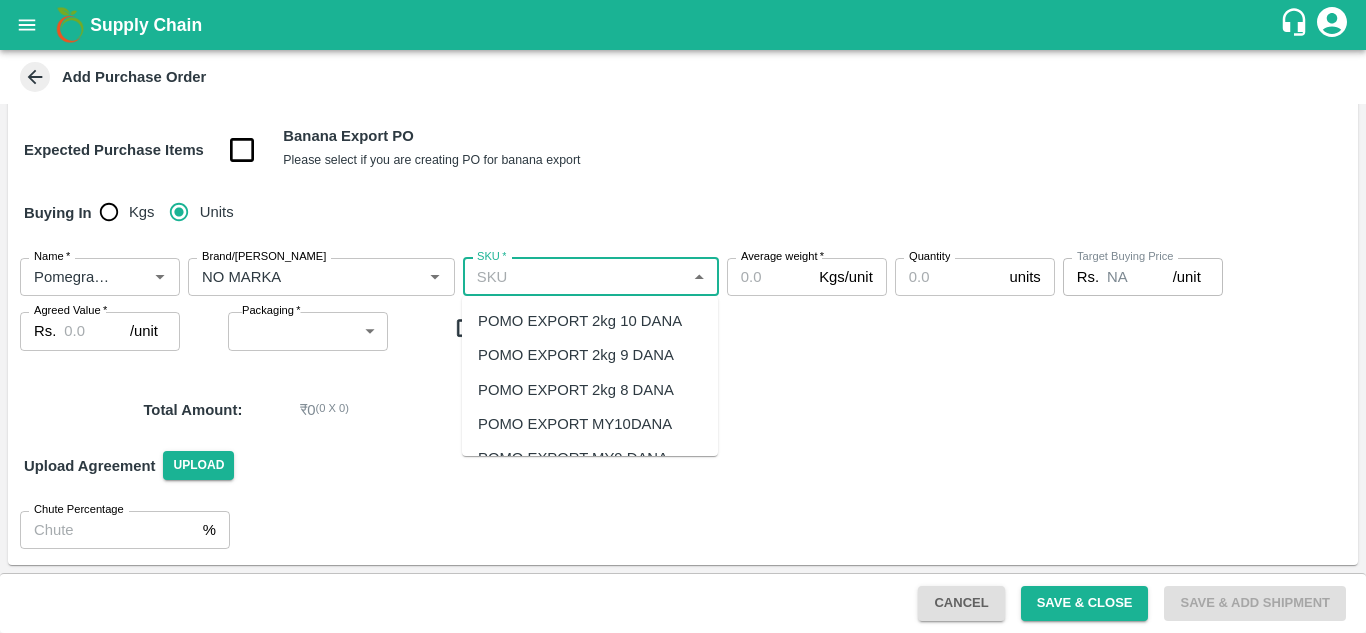 click on "SKU   *" at bounding box center [574, 277] 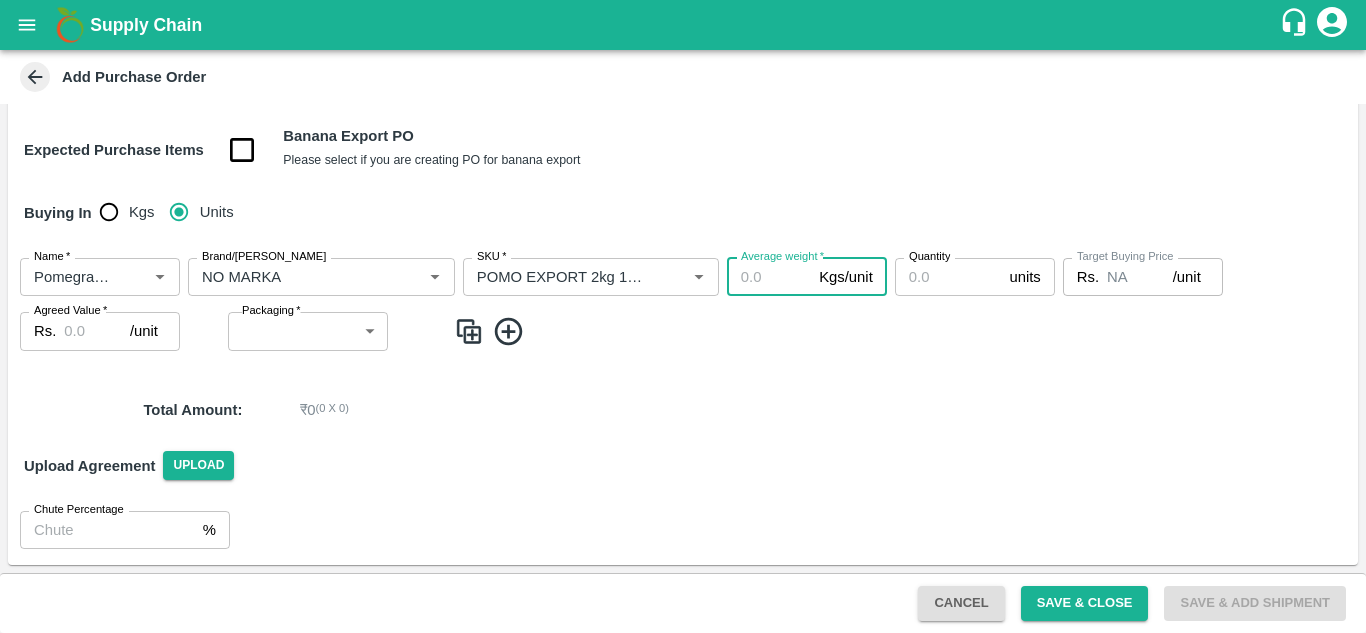 click on "Average weight   *" at bounding box center [769, 277] 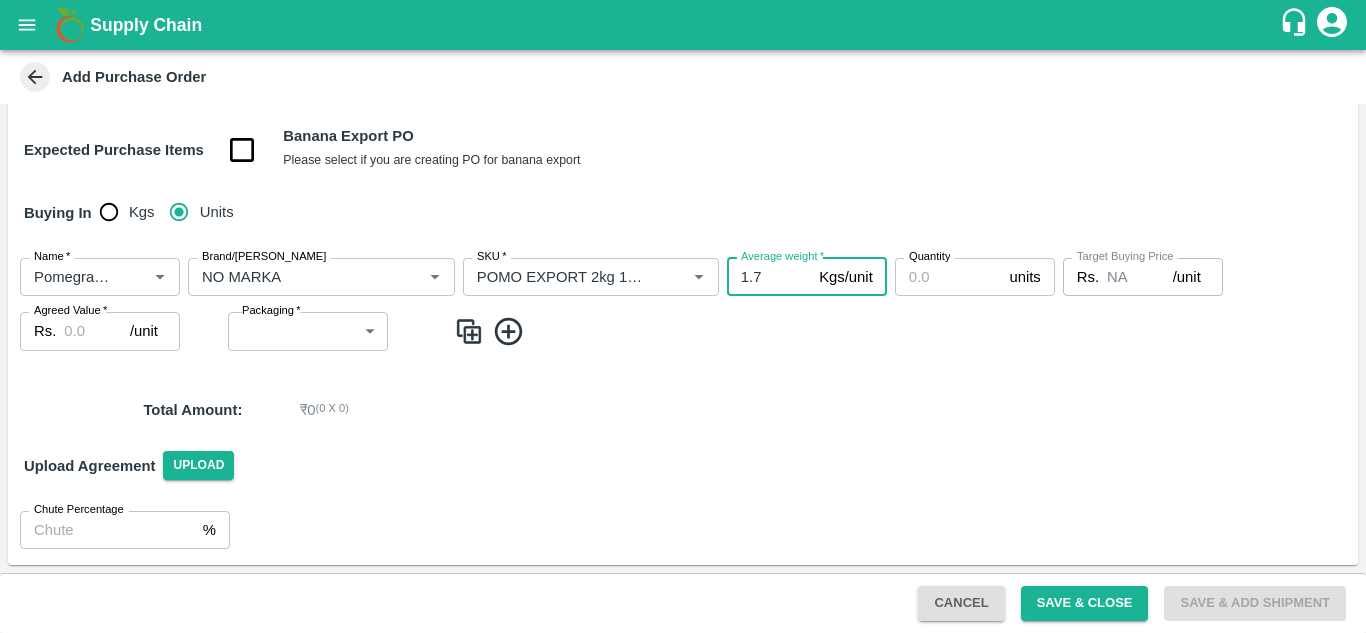 type on "1.7" 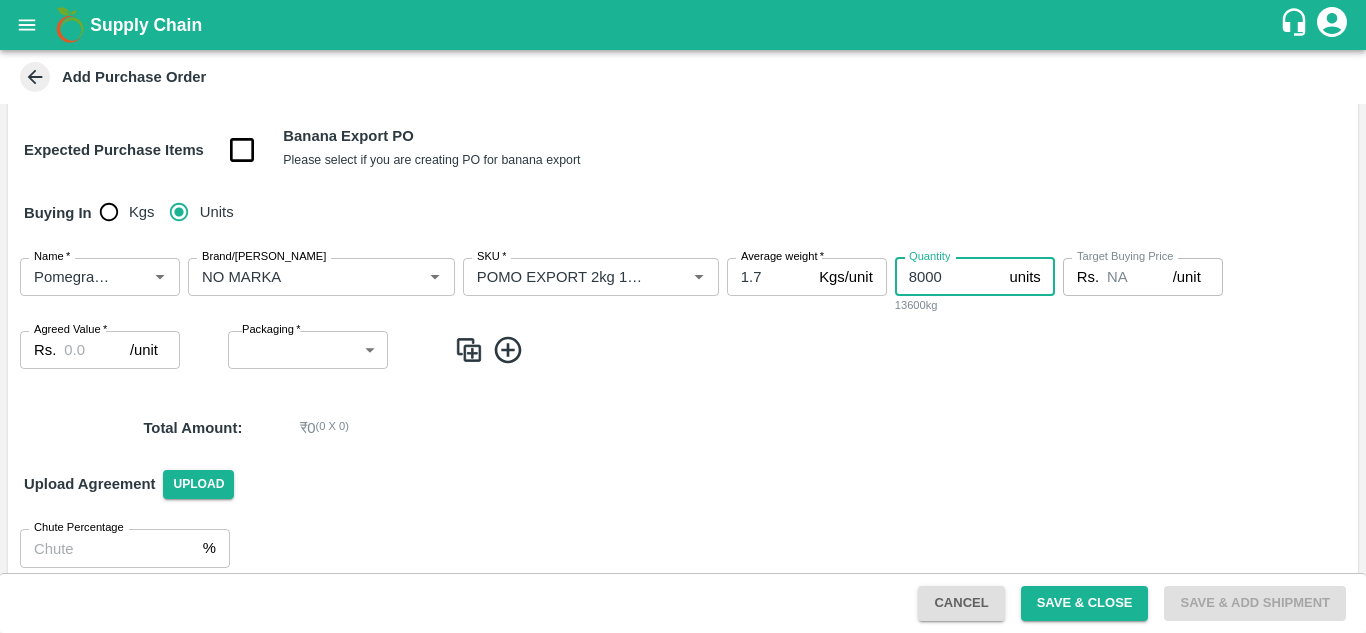 type on "8000" 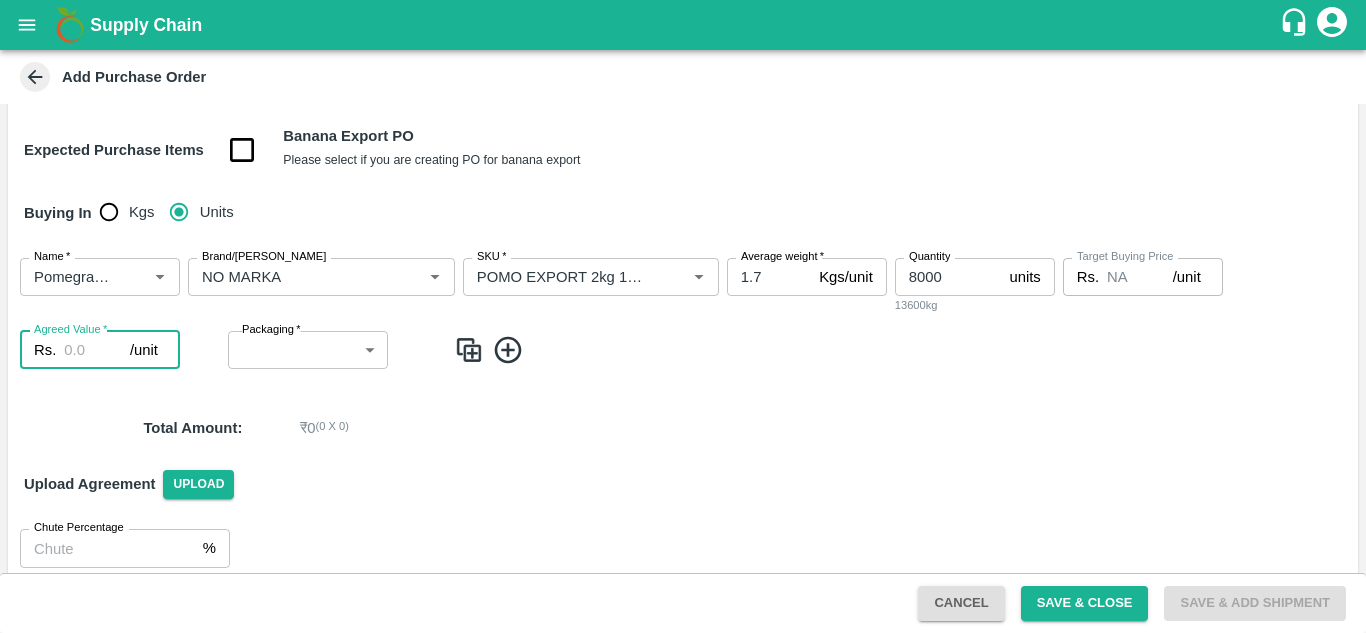 click on "Agreed Value   *" at bounding box center [97, 350] 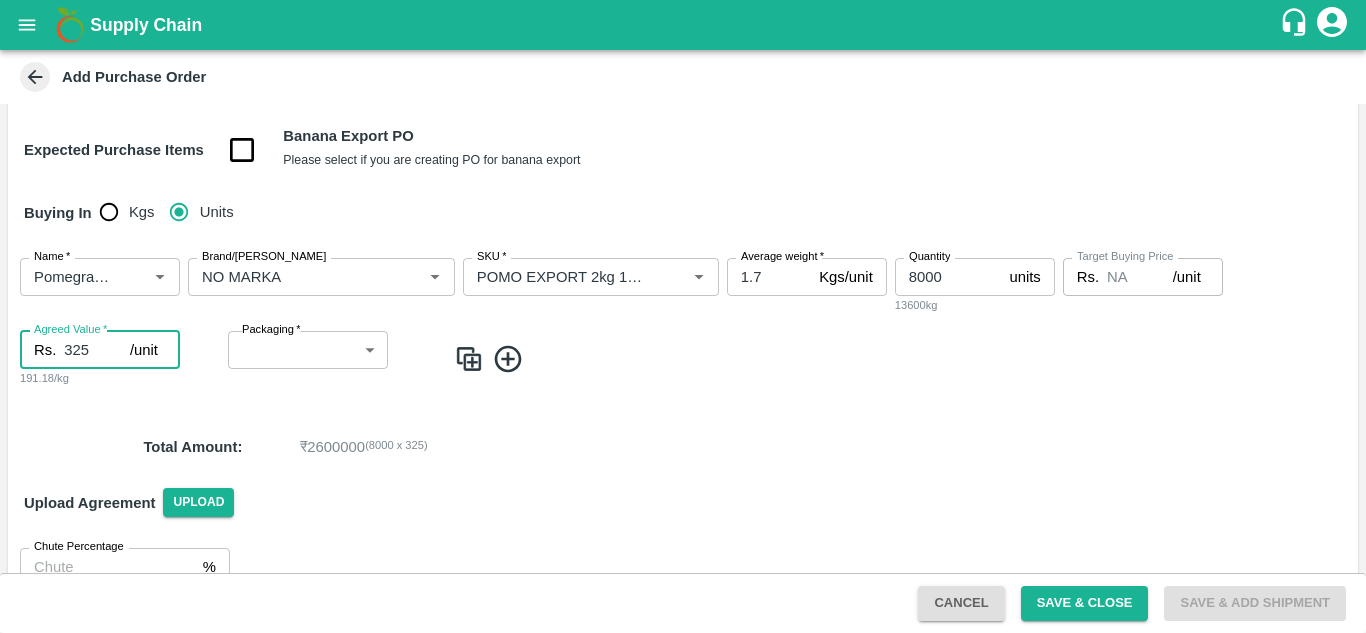 type on "325" 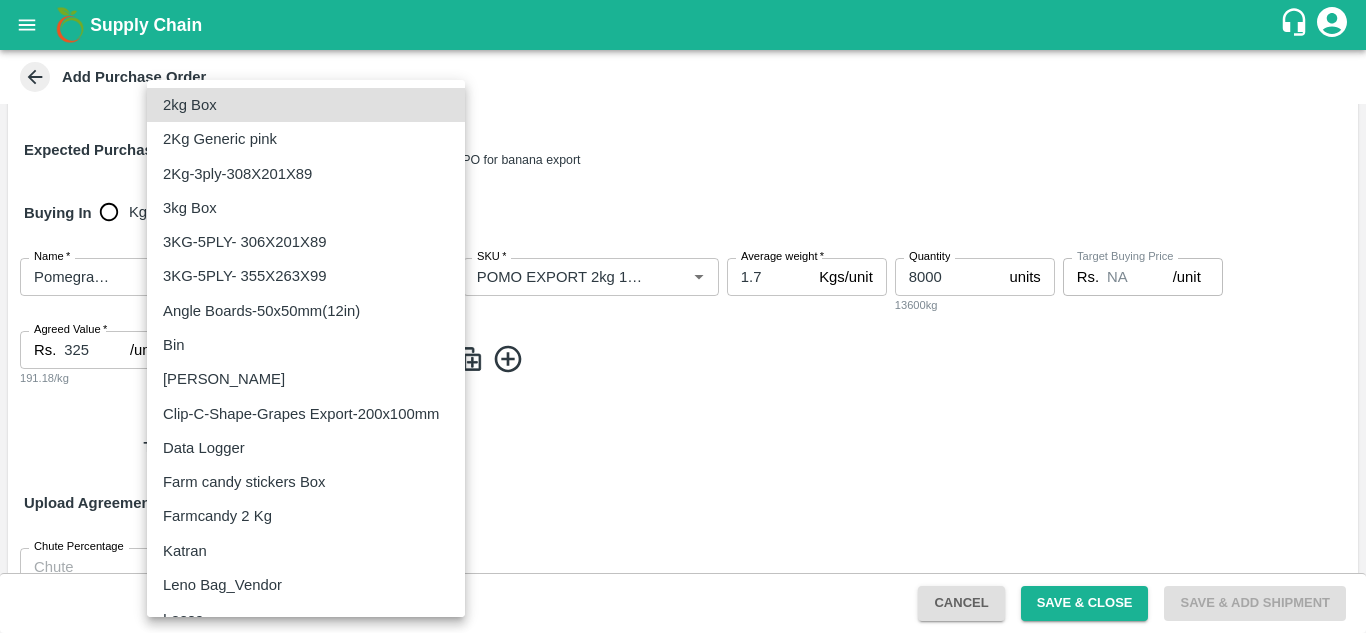 click on "Supply Chain Add Purchase Order PO Type   * Direct Purchase 3 PO Type DC   * DC   * Buyers   * Sachin Jangid Buyers   * Supplier   * Supplier   * Add Vendor Add Farmer Address   * Sangola, Solapur, Sangola, Maharashtra Address Purchase Date   * 12/07/2025 Purchase Date Incharge DC Executive Incharge DC Executive   * Model   * Fixed Fixed Model Vendor Type Others OTHER Vendor Type Expected Purchase Items Banana Export PO Please select if you are creating PO for banana export Buying In Kgs Units Name   * Name   * Brand/Marka Brand/Marka SKU   * SKU   * Average weight   * 1.7 Kgs/unit Average weight Quantity 8000 units Quantity 13600kg Target Buying Price Rs. NA /unit Target Buying Price Agreed Value   * Rs. 325 /unit Agreed Value 191.18/kg Packaging   * ​ Packaging Total Amount : ₹ 2600000 ( 8000 x 325 ) Upload Agreement Upload Chute Percentage % Chute Percentage Cancel Save & Close Save & Add Shipment Bhuj CC Sachin Jangid Logout 2kg Box 2Kg Generic pink   3kg Box Bin" at bounding box center [683, 316] 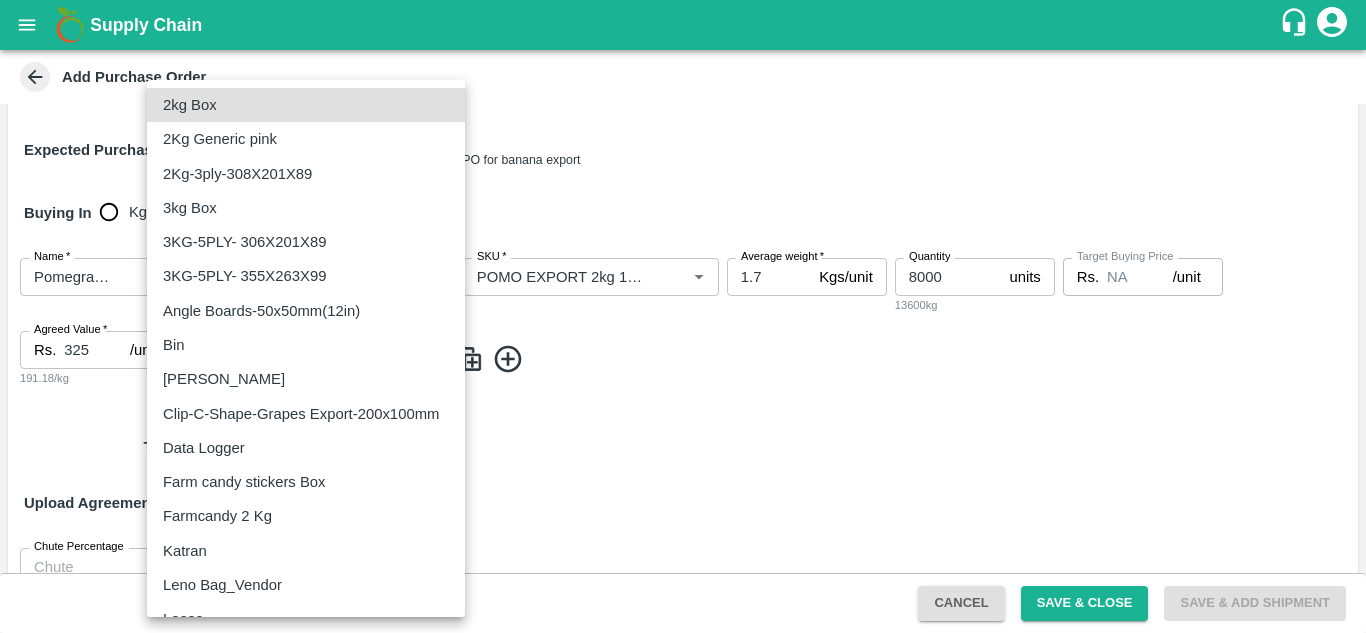scroll, scrollTop: 267, scrollLeft: 0, axis: vertical 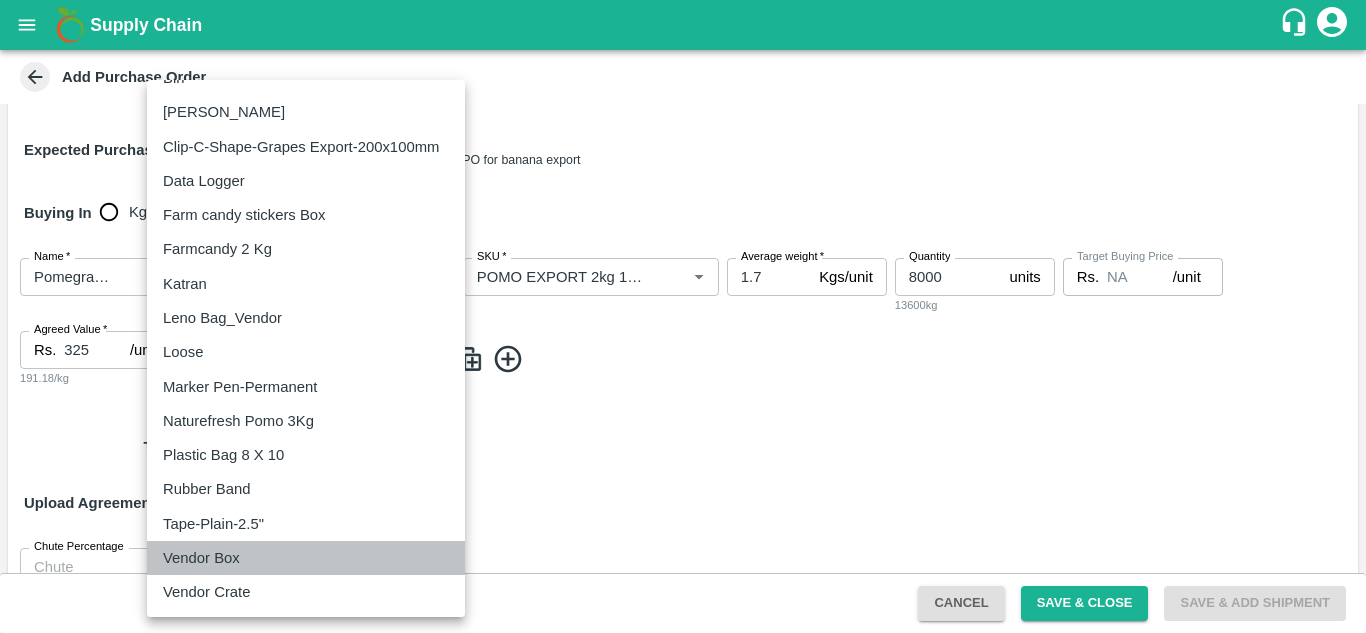 click on "Vendor Box" at bounding box center (206, 558) 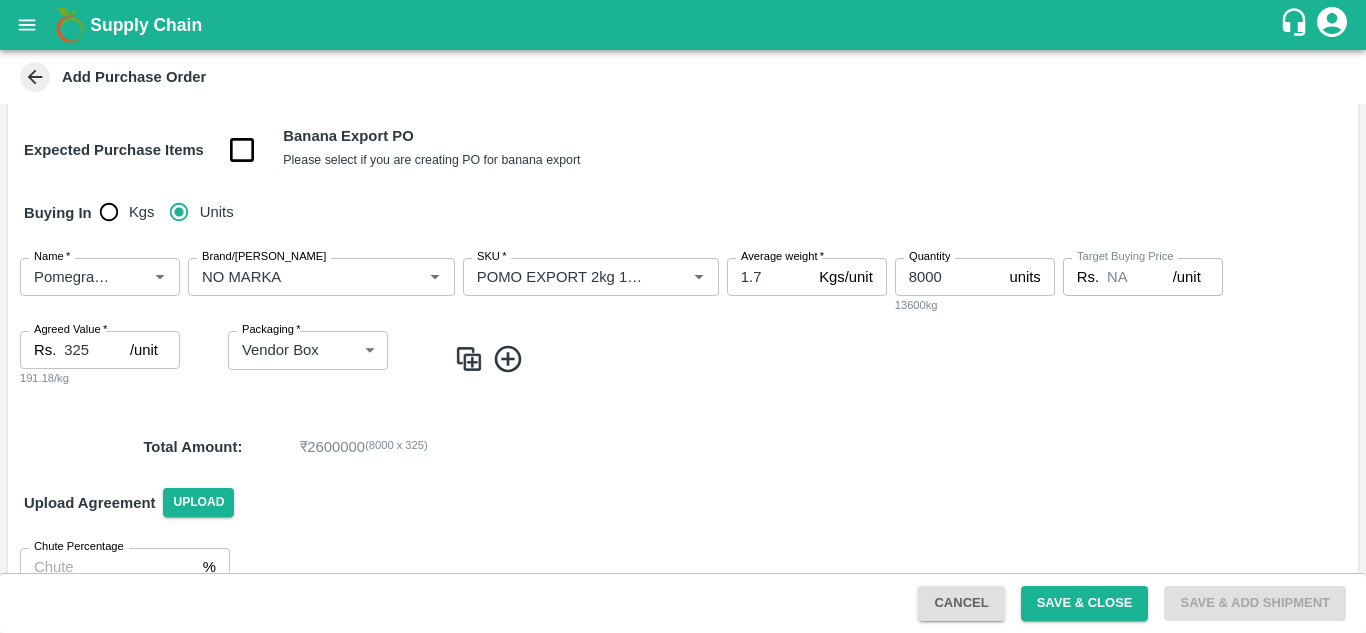 click on "Upload Agreement Upload" at bounding box center [683, 503] 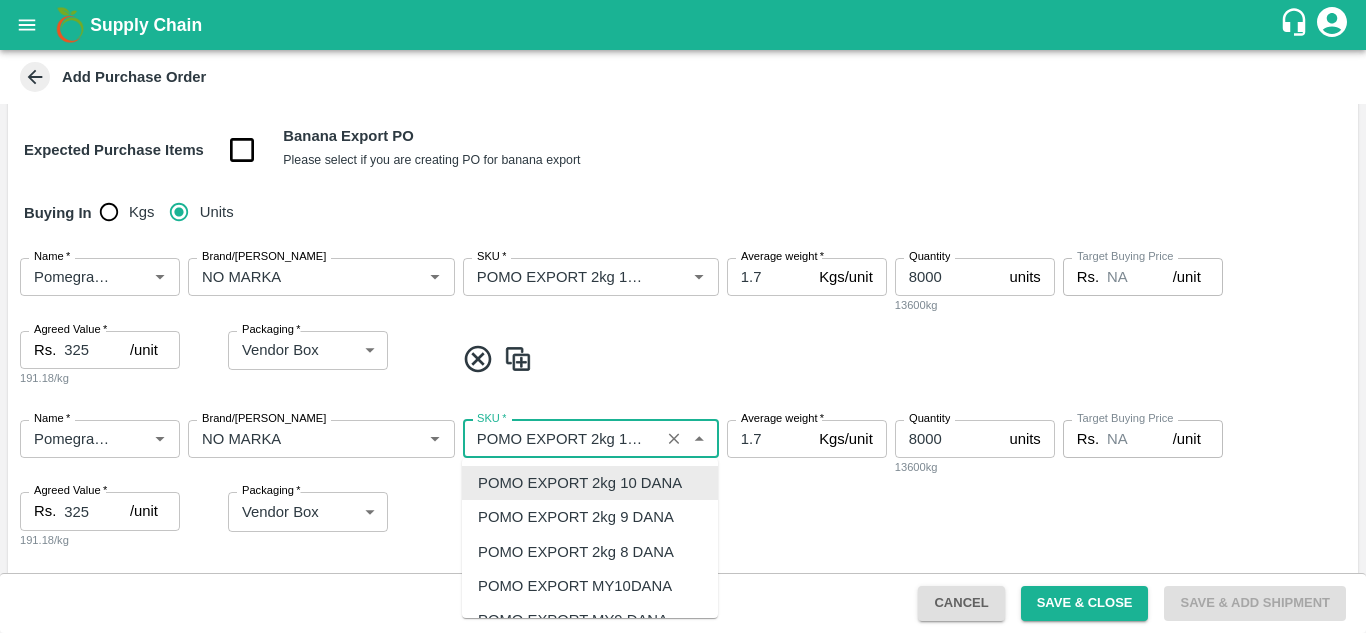 click on "SKU   *" at bounding box center (561, 439) 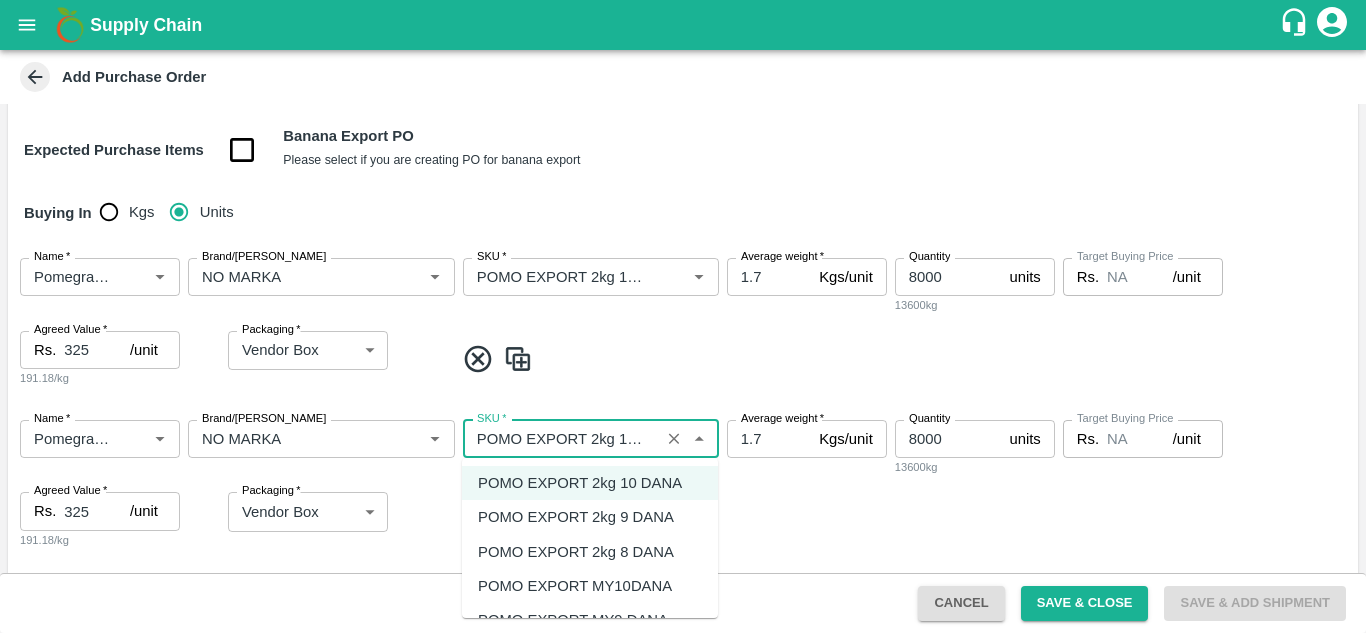 click on "POMO EXPORT 2kg 9 DANA" at bounding box center (576, 517) 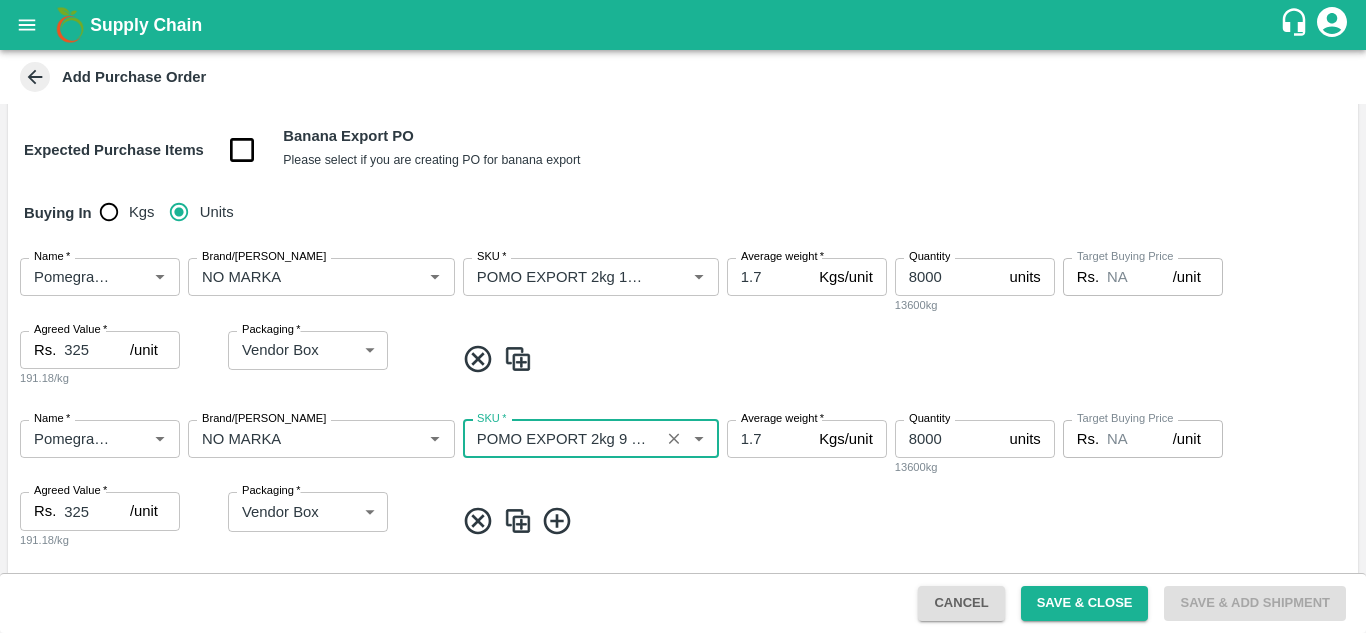 click on "8000" at bounding box center [948, 439] 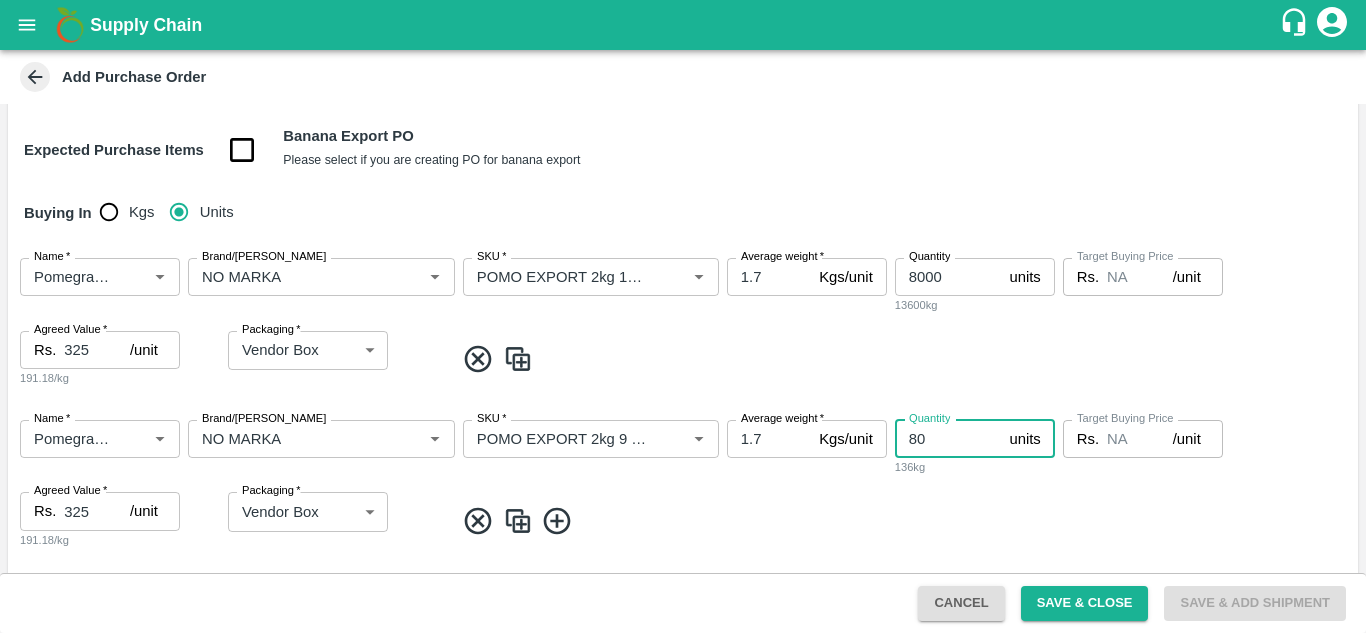 type on "8" 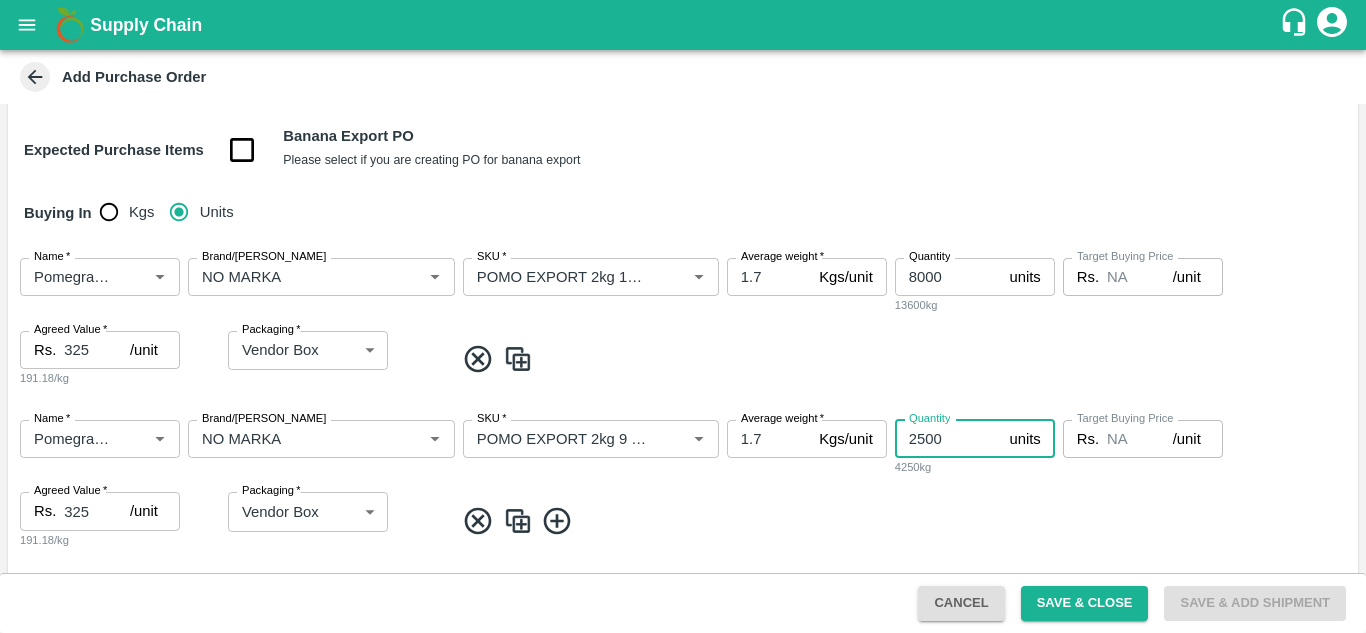 type on "2500" 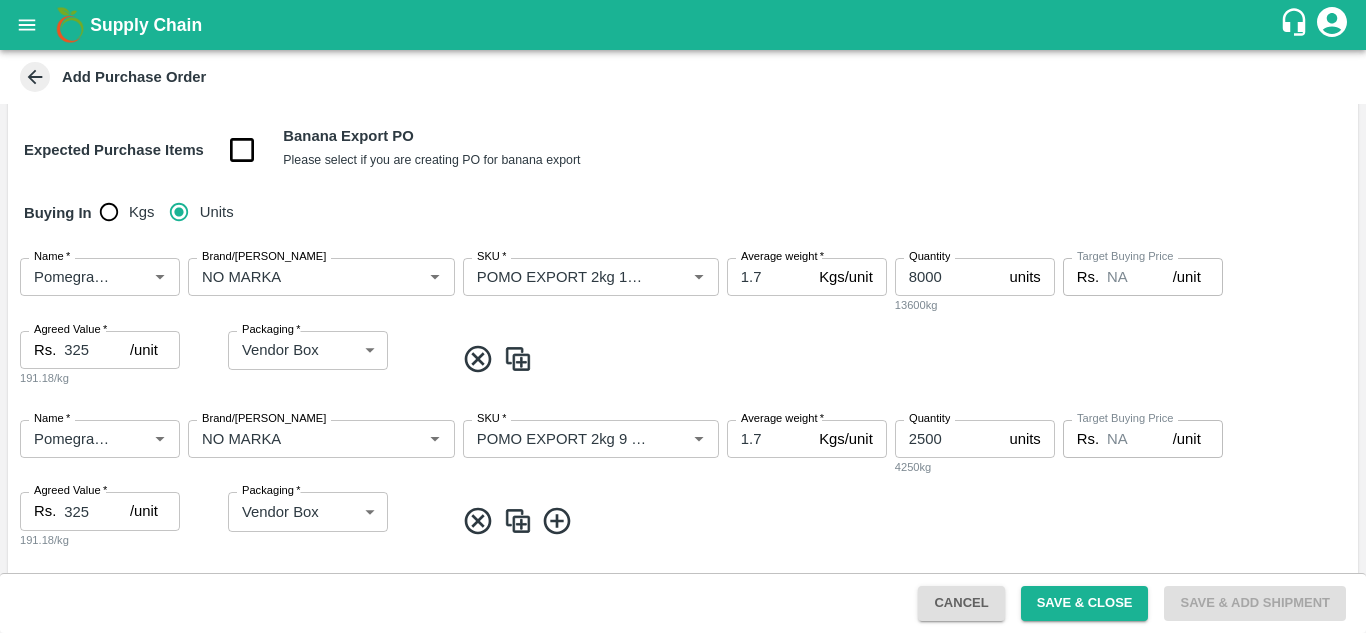 click at bounding box center (902, 521) 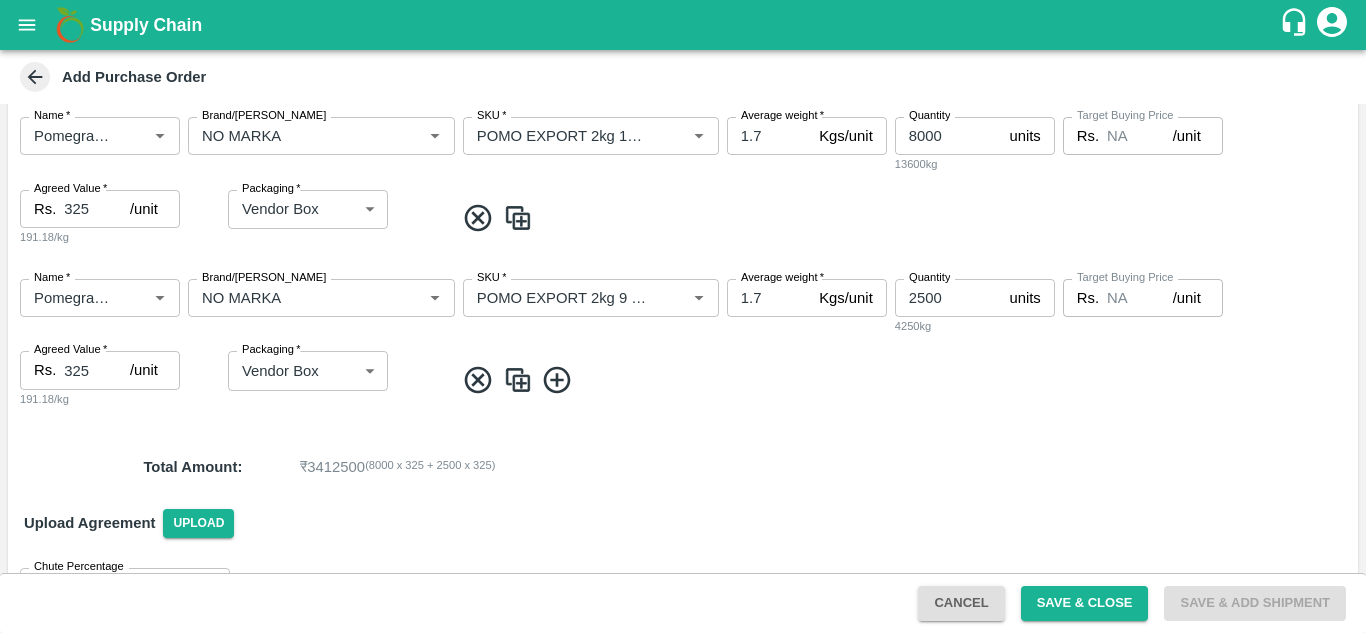 scroll, scrollTop: 370, scrollLeft: 0, axis: vertical 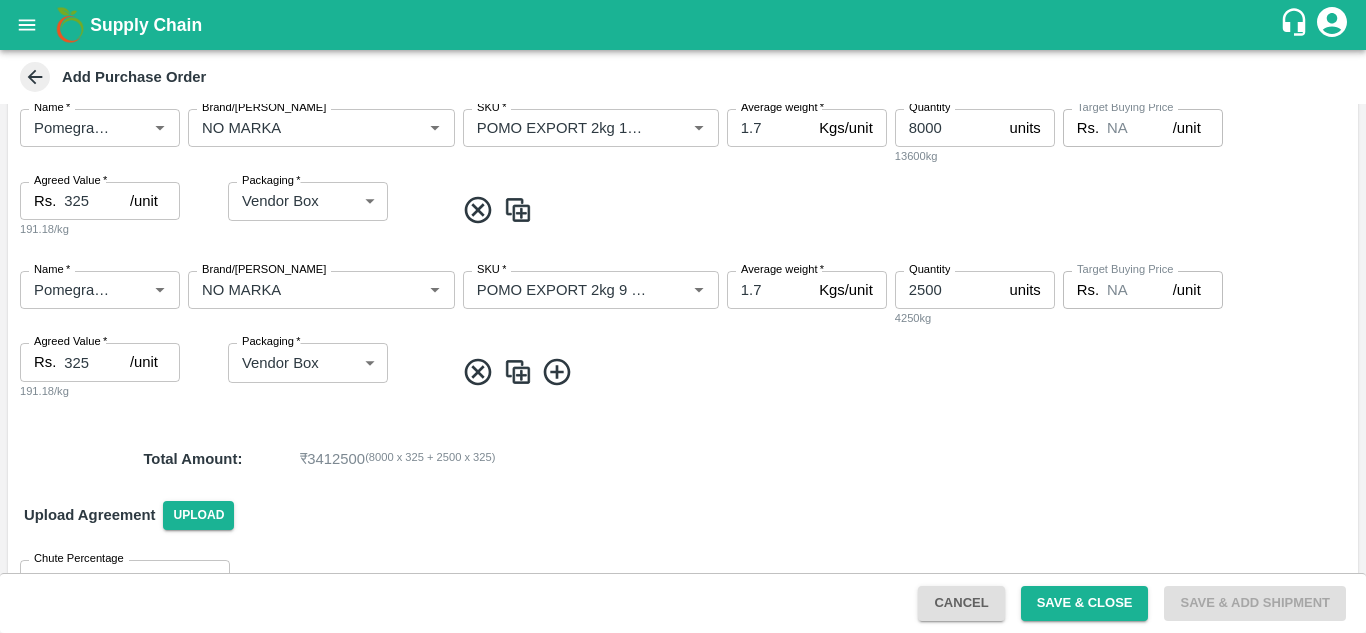 click on "Upload Agreement Upload" at bounding box center [683, 515] 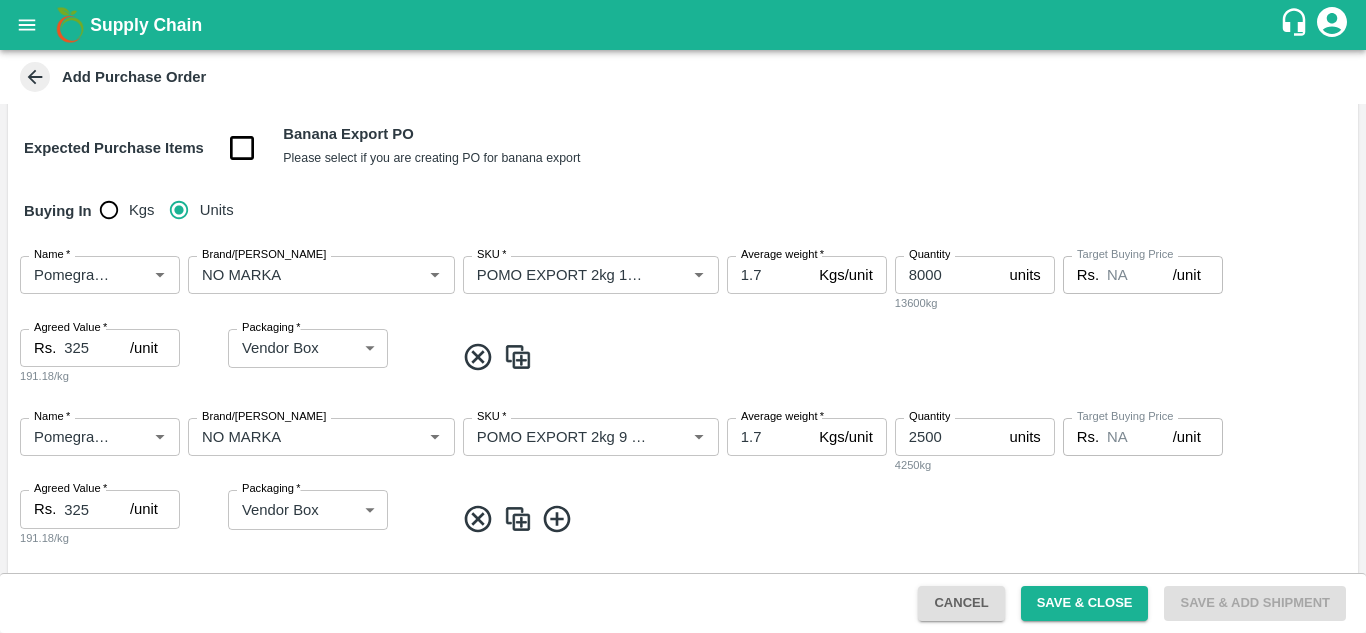 scroll, scrollTop: 420, scrollLeft: 0, axis: vertical 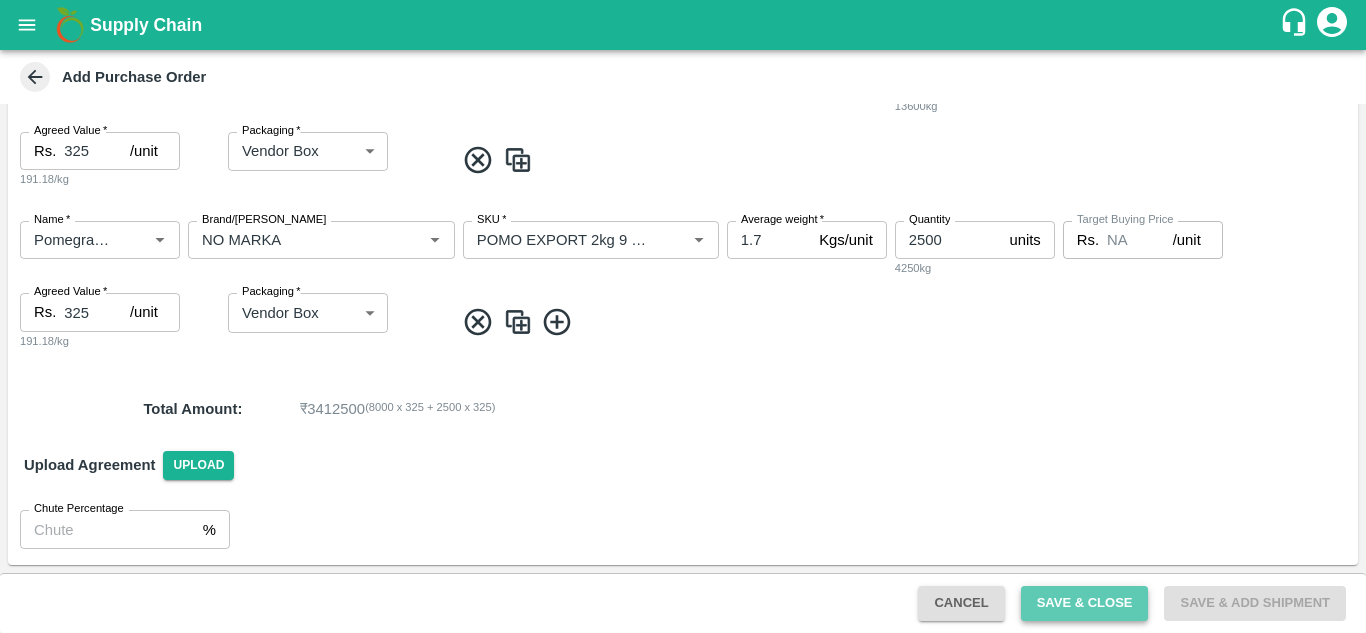 click on "Save & Close" at bounding box center [1085, 603] 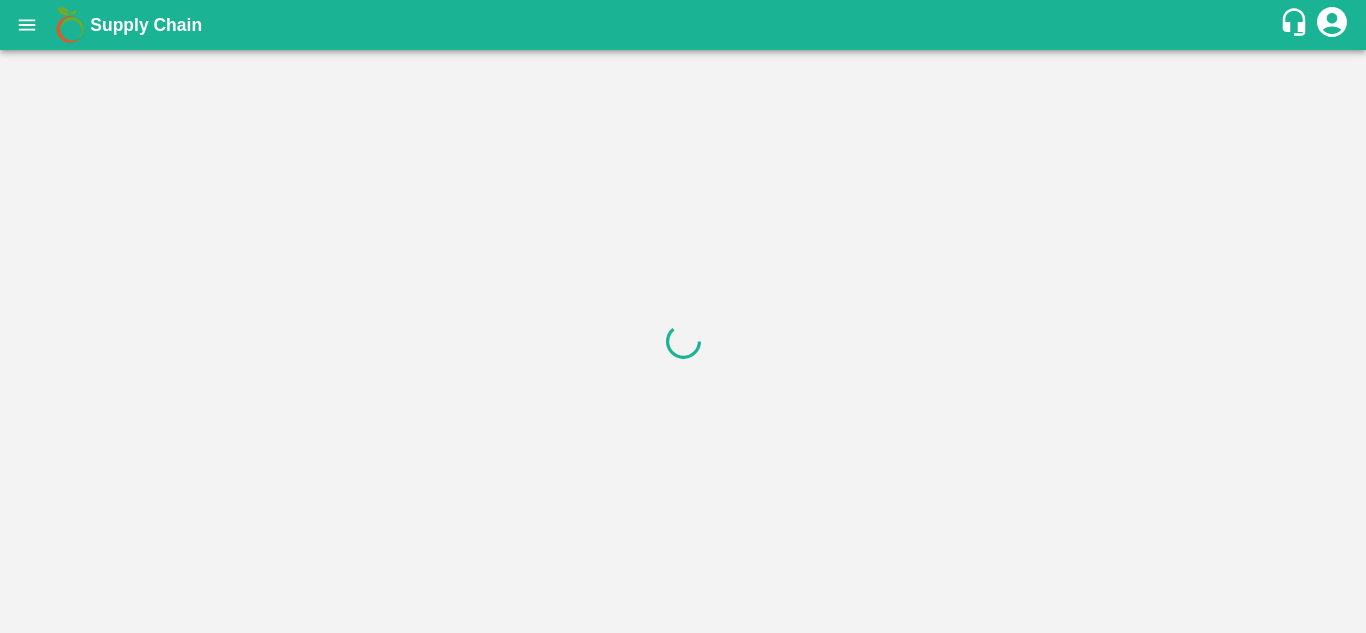 scroll, scrollTop: 0, scrollLeft: 0, axis: both 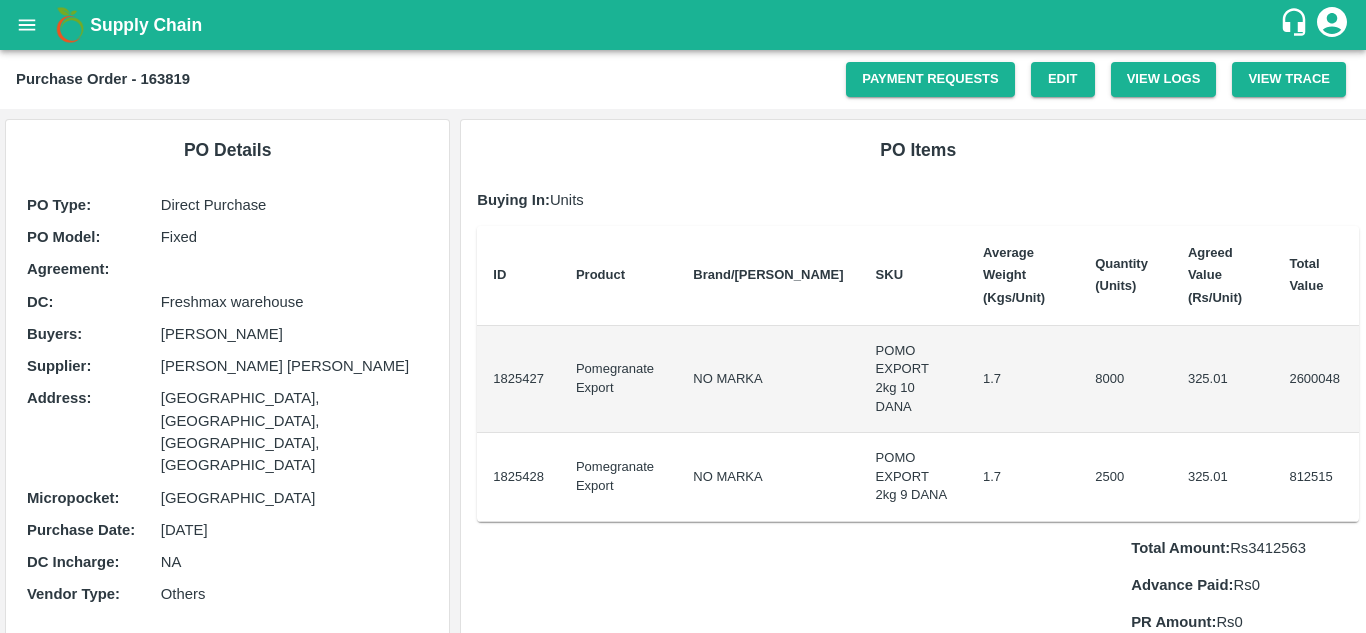 click on "Purchase Order - 163819" at bounding box center [103, 79] 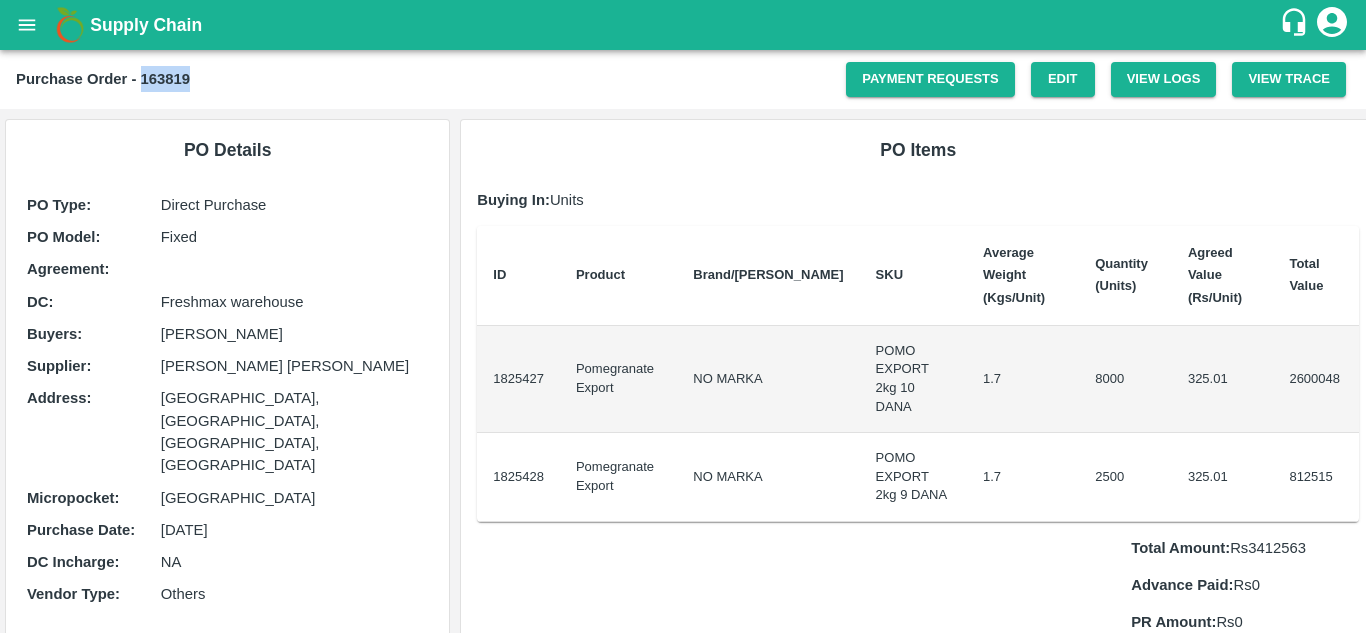 click on "Purchase Order - 163819" at bounding box center (103, 79) 